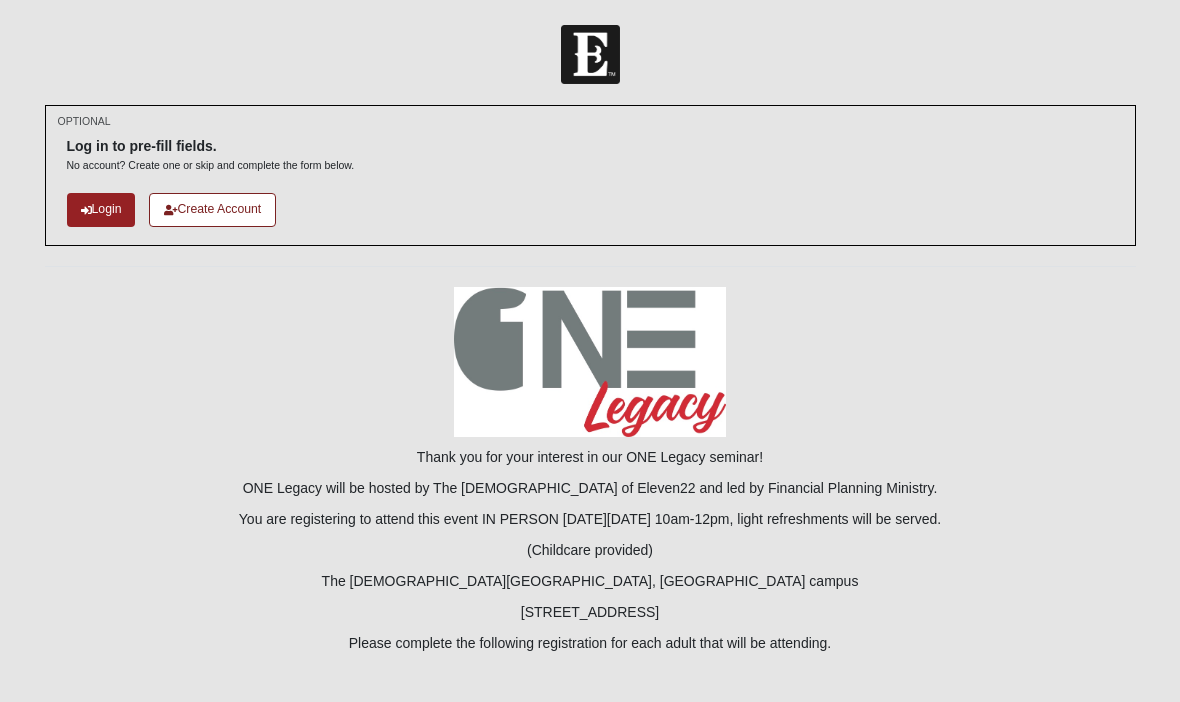 scroll, scrollTop: 0, scrollLeft: 0, axis: both 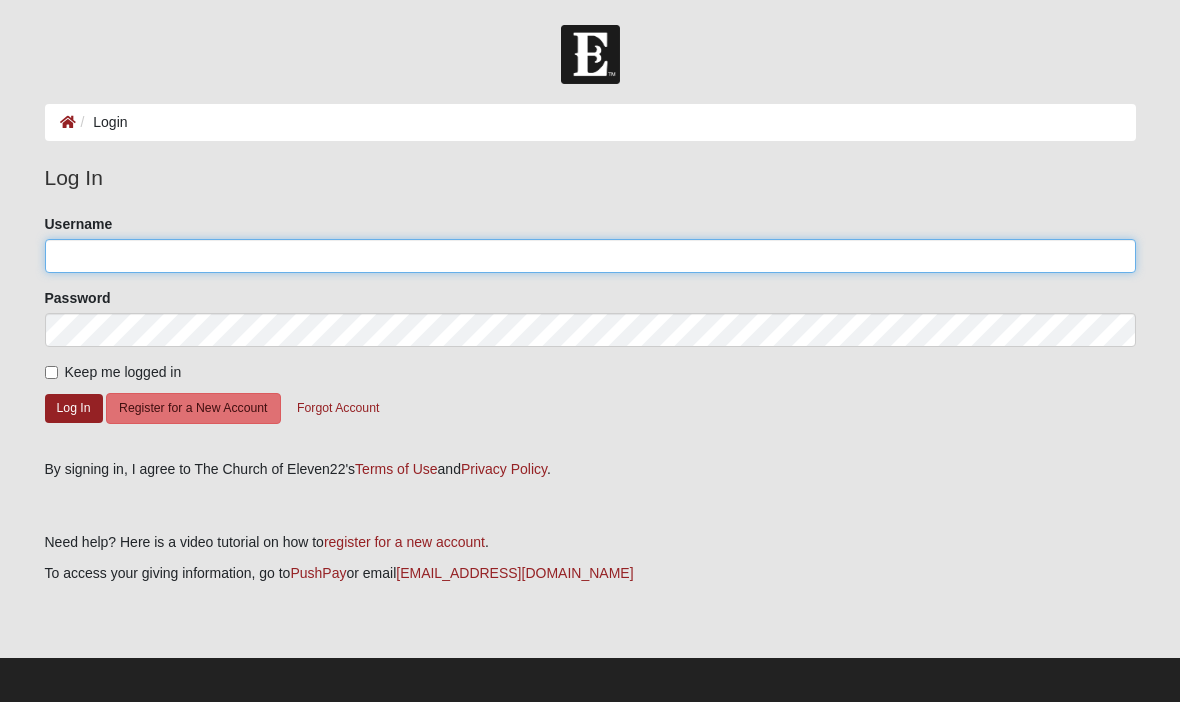 click on "Username" 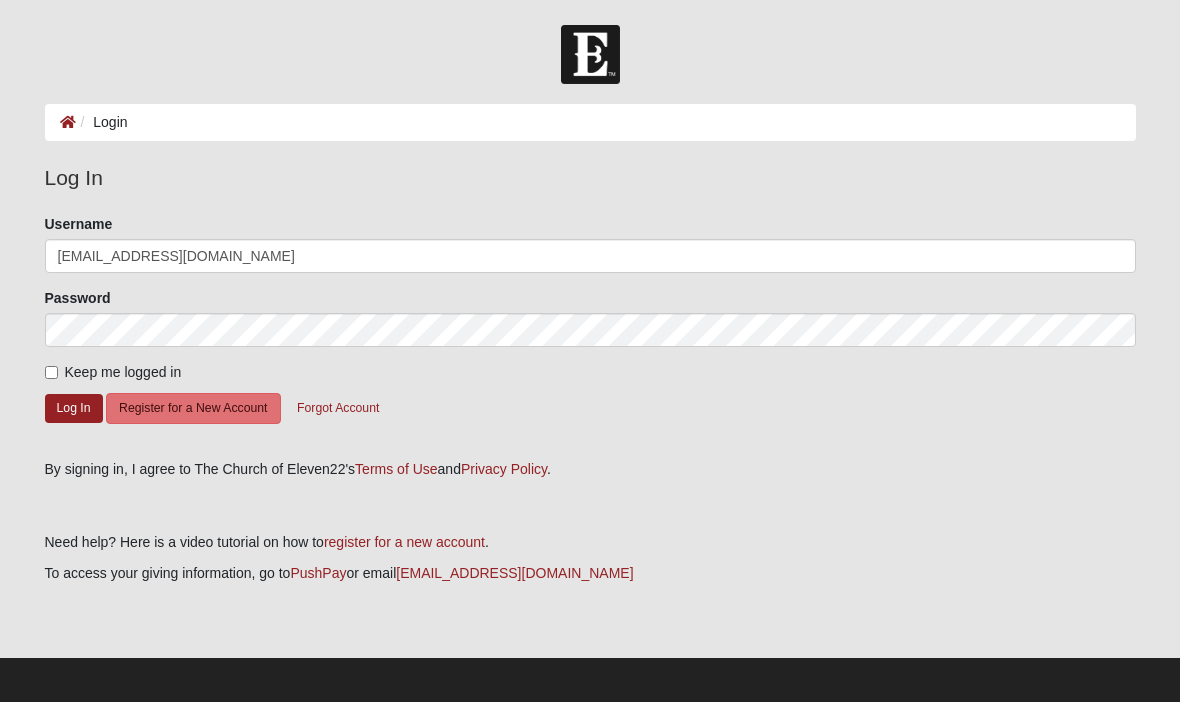 click on "Log In" 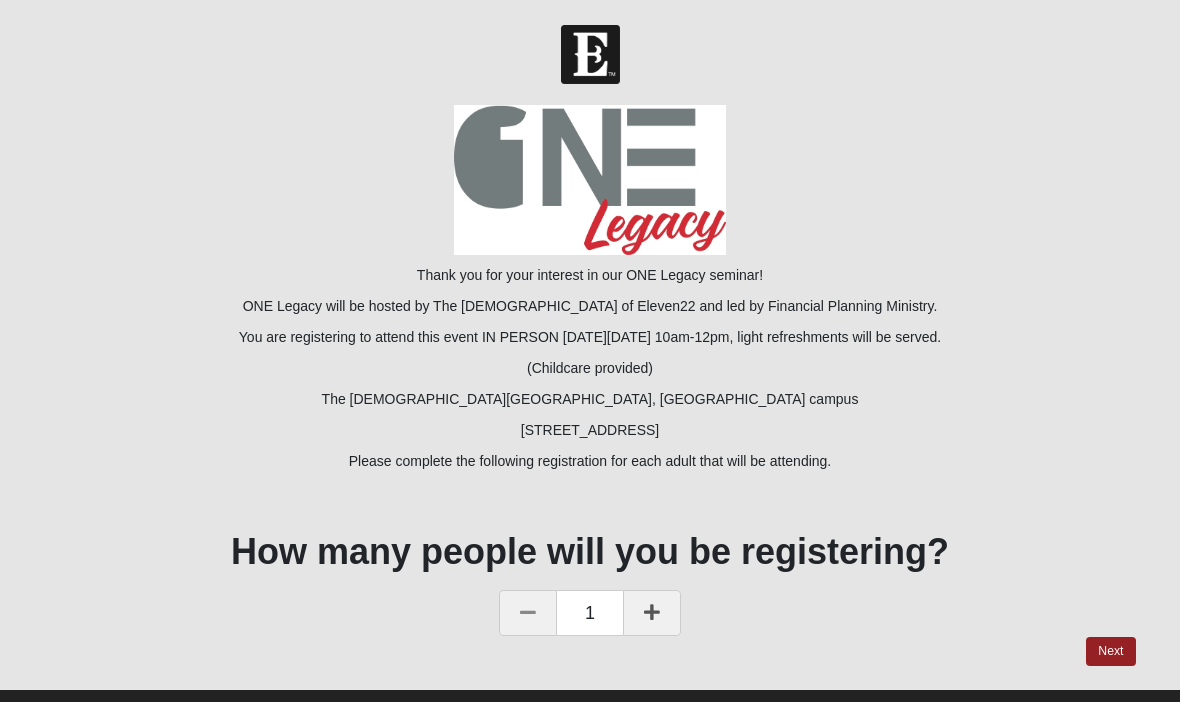 scroll, scrollTop: 39, scrollLeft: 0, axis: vertical 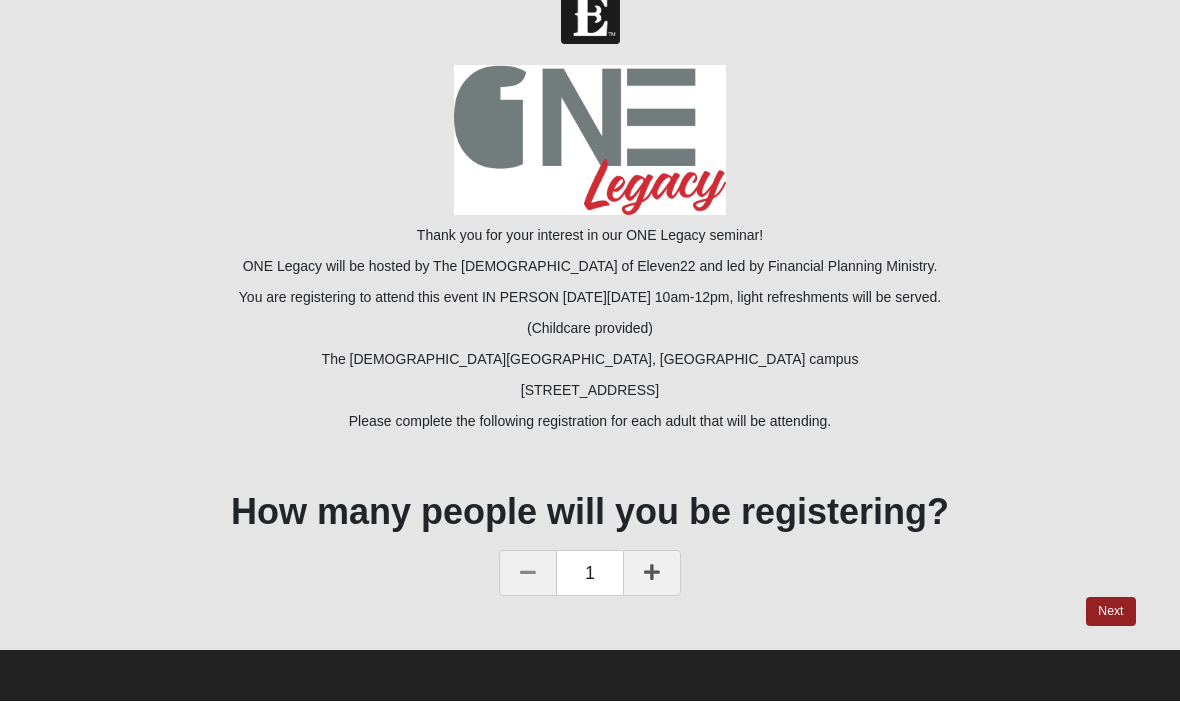 click on "Next" at bounding box center (1110, 612) 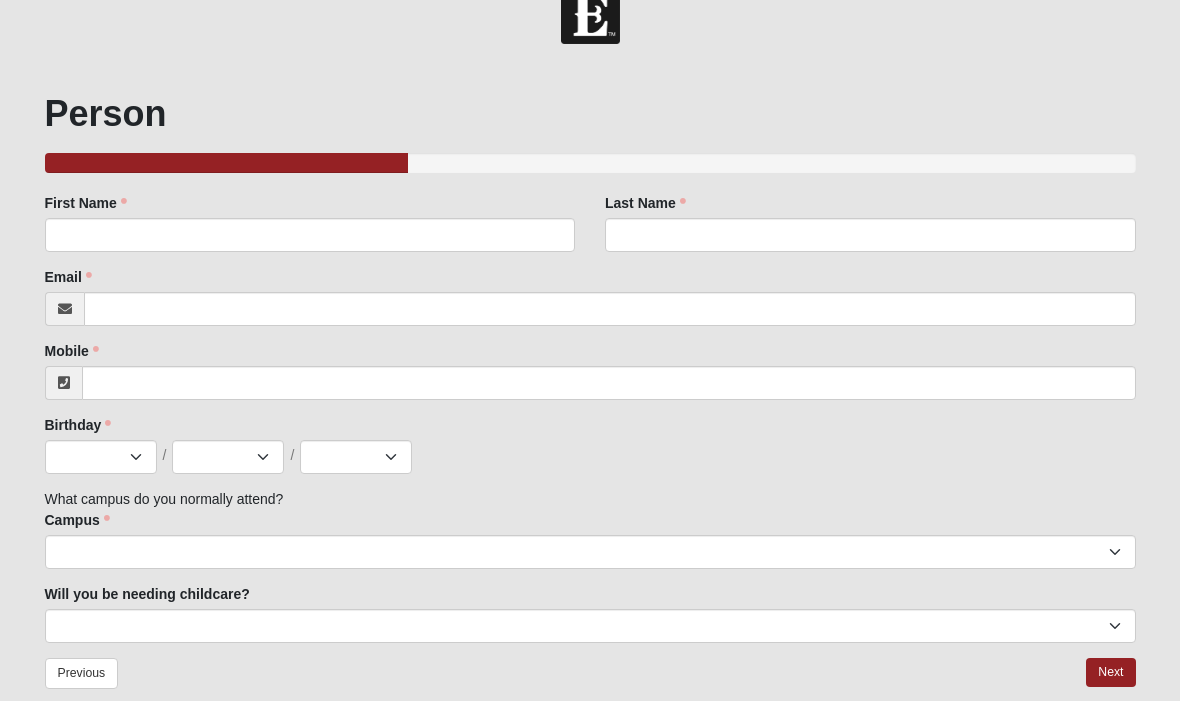 scroll, scrollTop: 0, scrollLeft: 0, axis: both 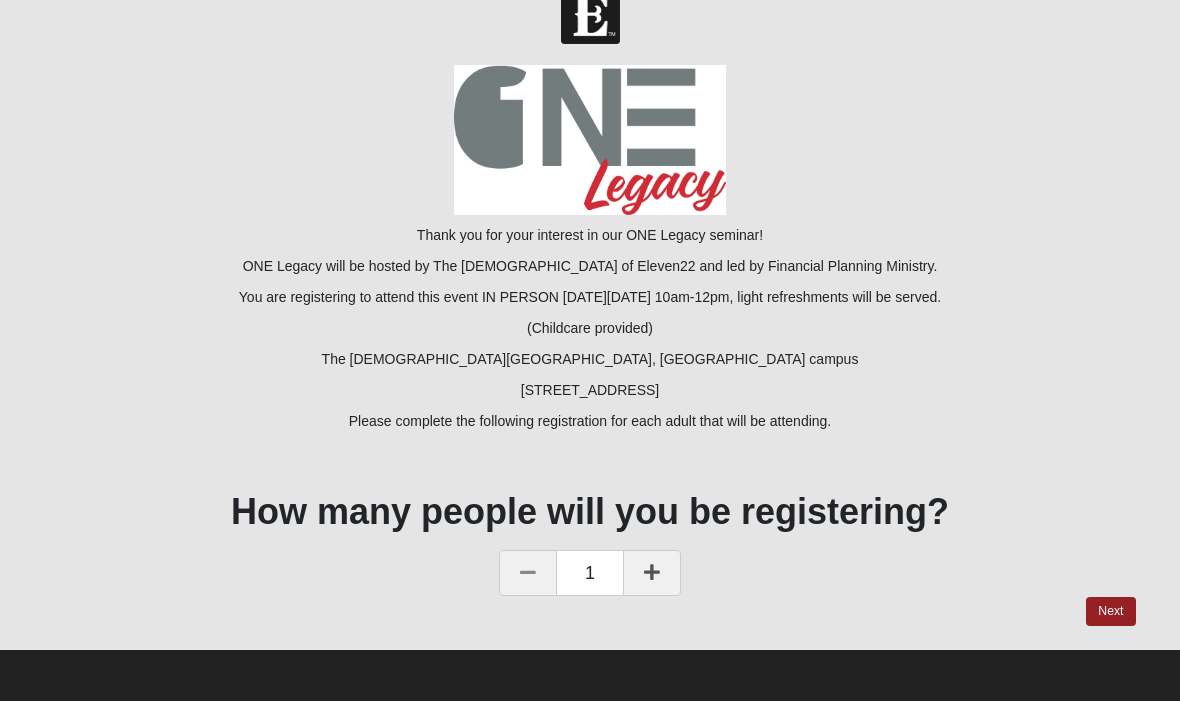 click on "Next" at bounding box center [1110, 612] 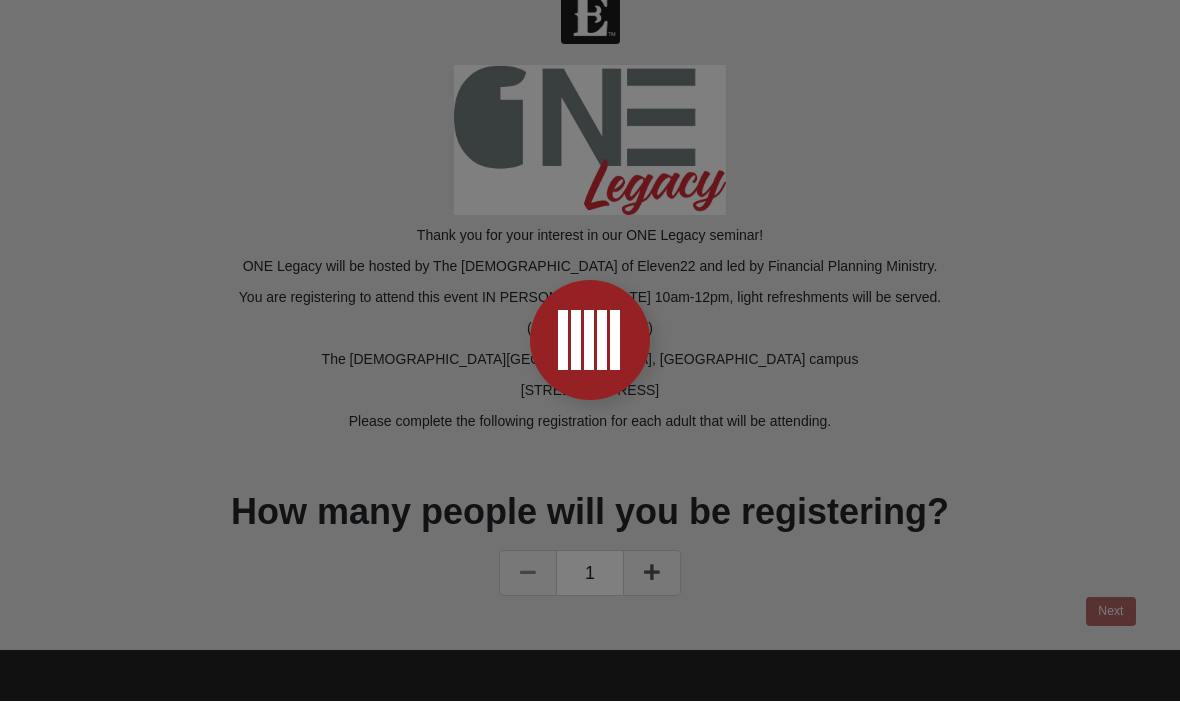 scroll, scrollTop: 0, scrollLeft: 0, axis: both 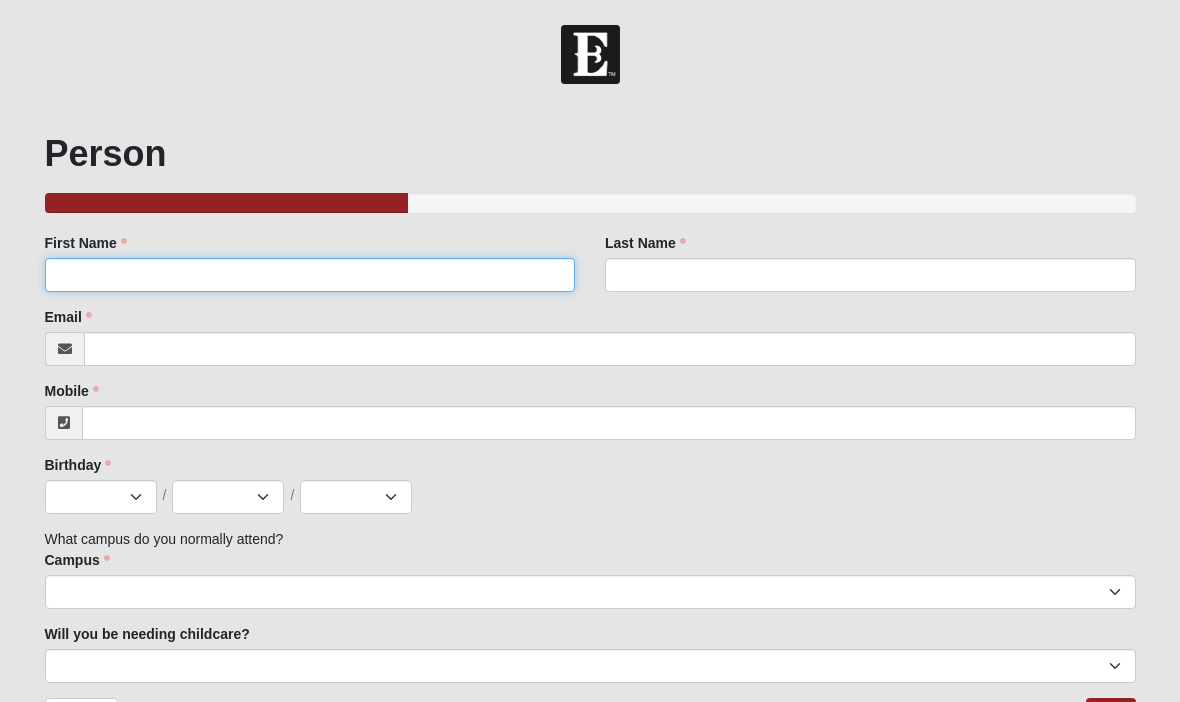 click on "First Name" at bounding box center [310, 275] 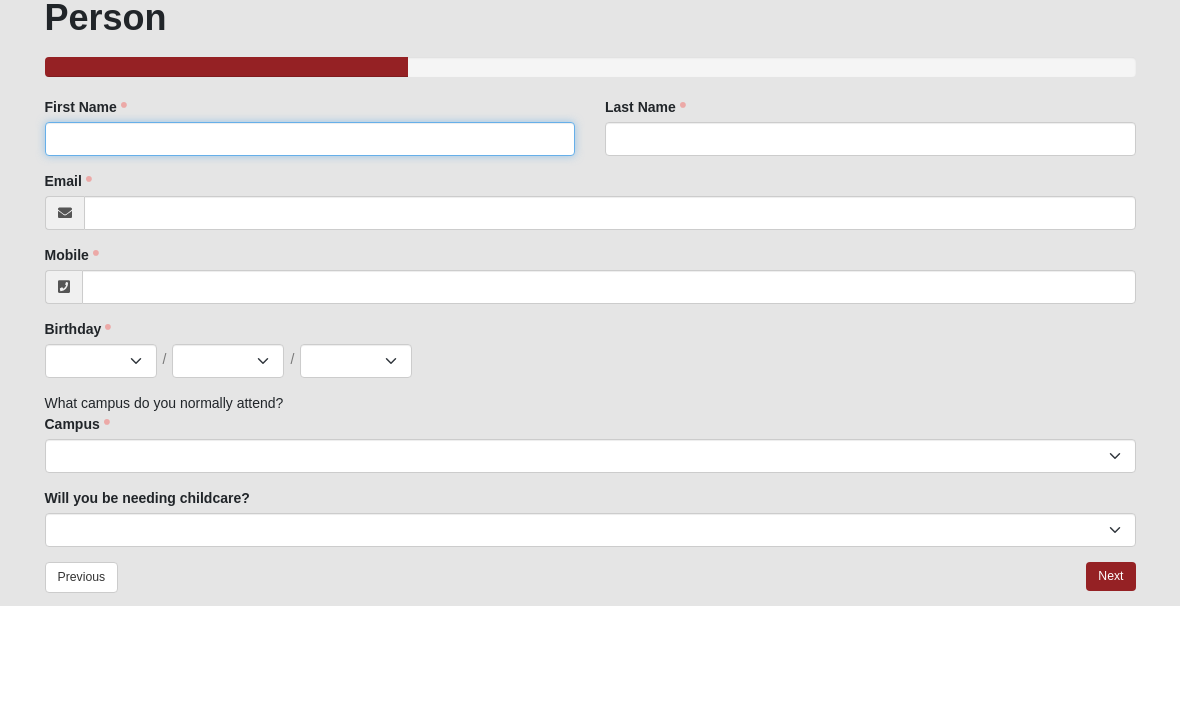 type on "Dawn" 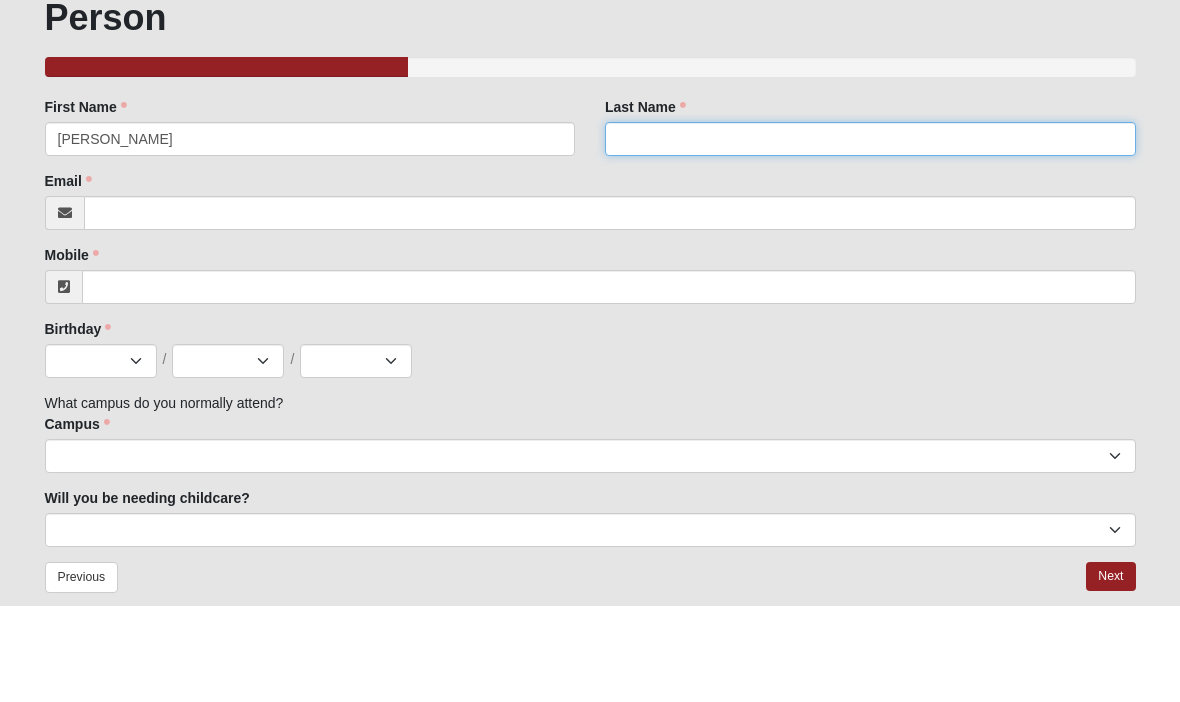 type on "Roland" 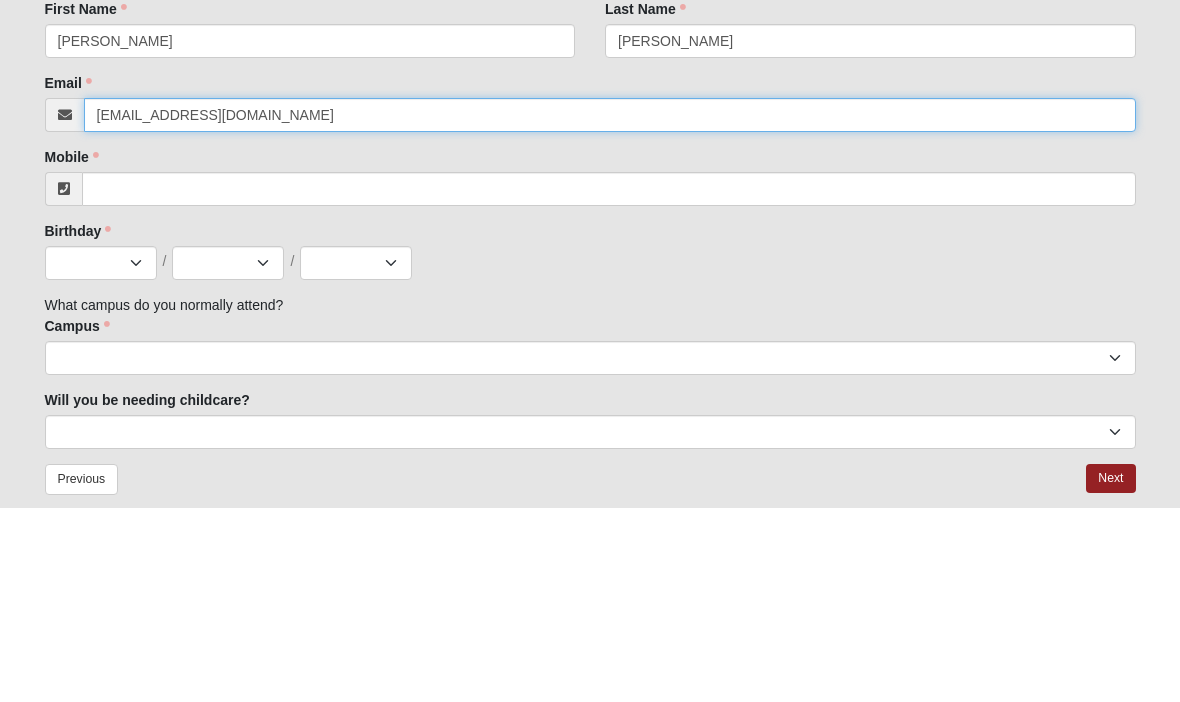 type on "[EMAIL_ADDRESS][DOMAIN_NAME]" 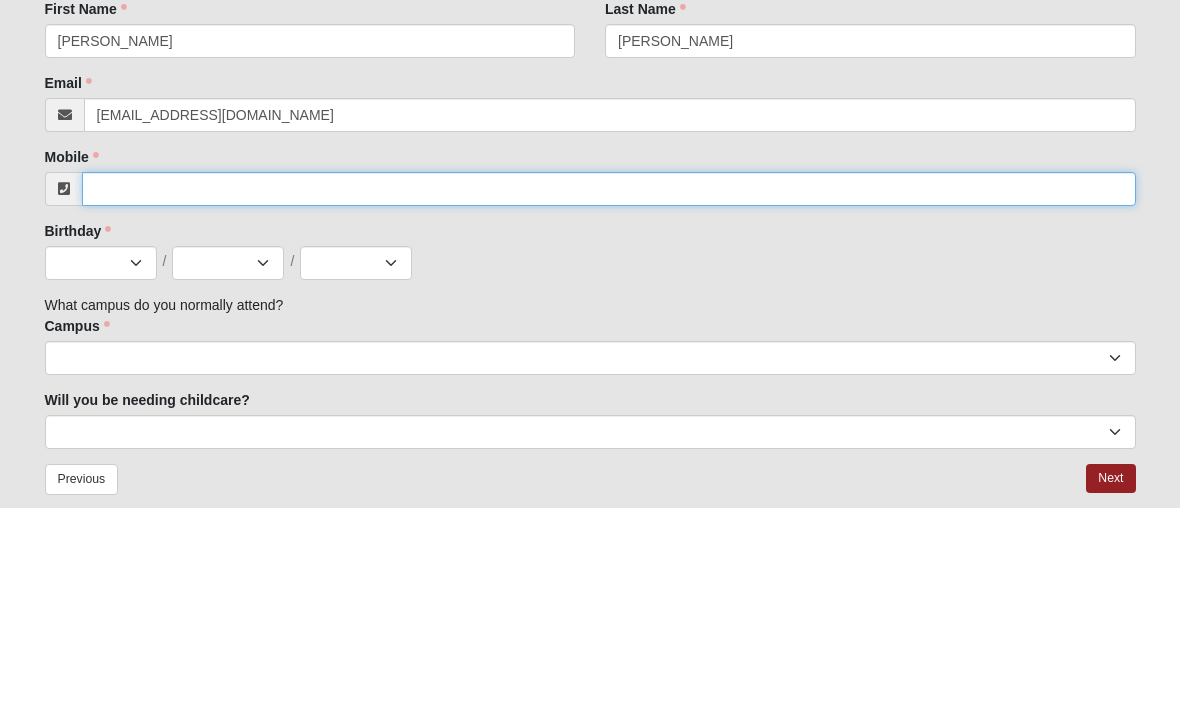 click on "Mobile" at bounding box center [609, 384] 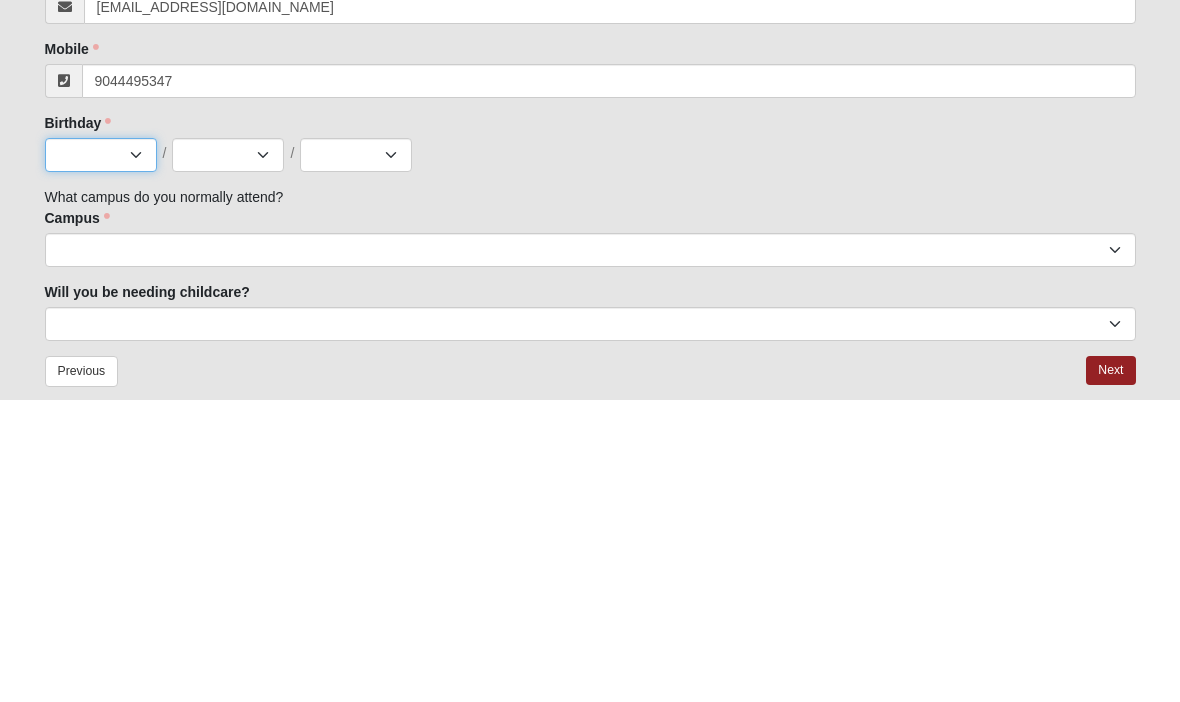 click on "Jan
Feb
Mar
Apr
May
Jun
Jul
Aug
Sep
Oct
Nov
Dec" at bounding box center (101, 458) 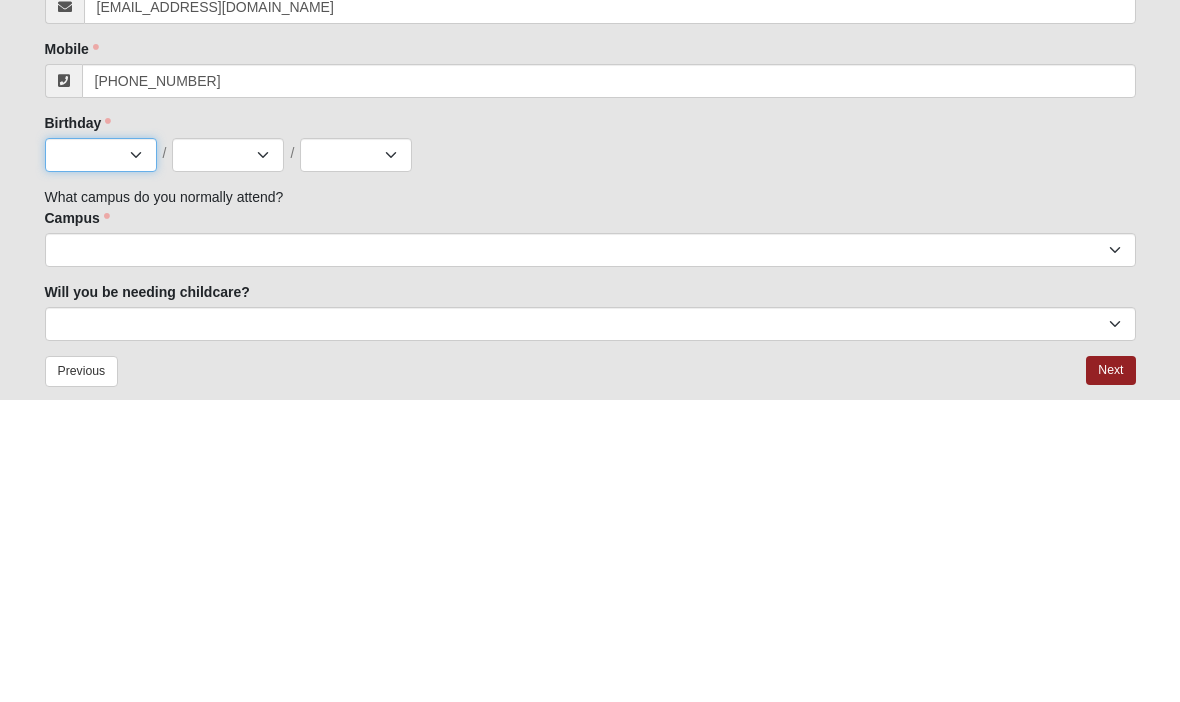 scroll, scrollTop: 132, scrollLeft: 0, axis: vertical 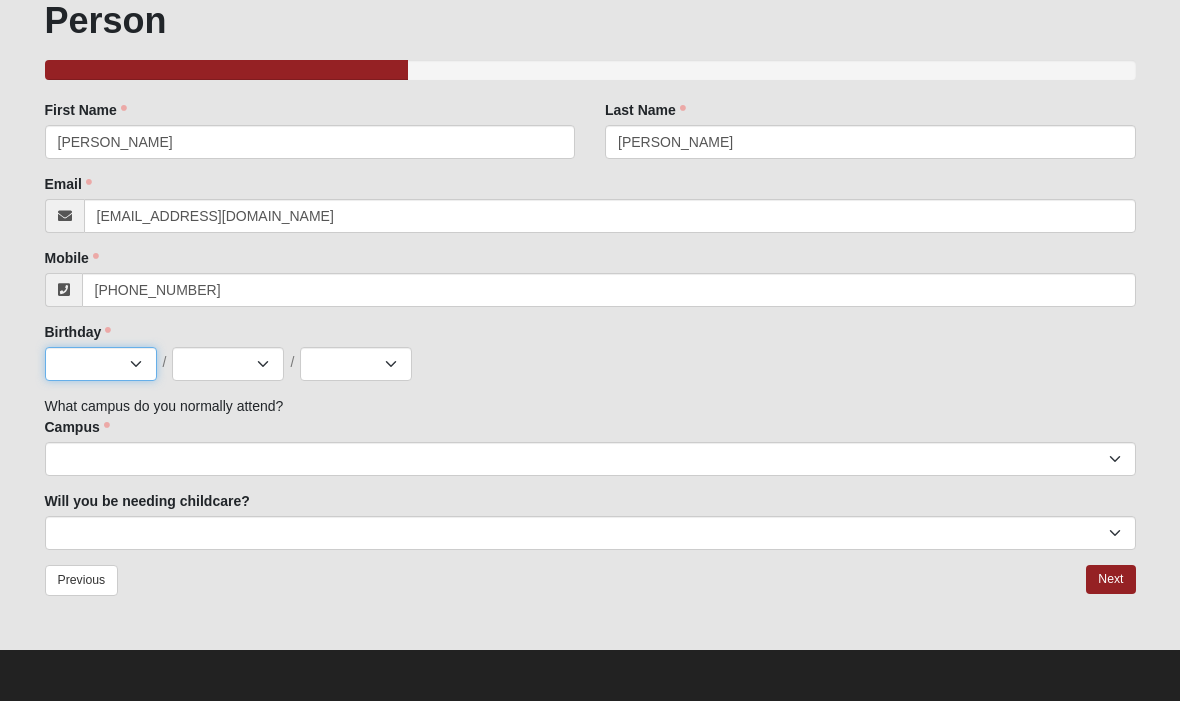 select on "2" 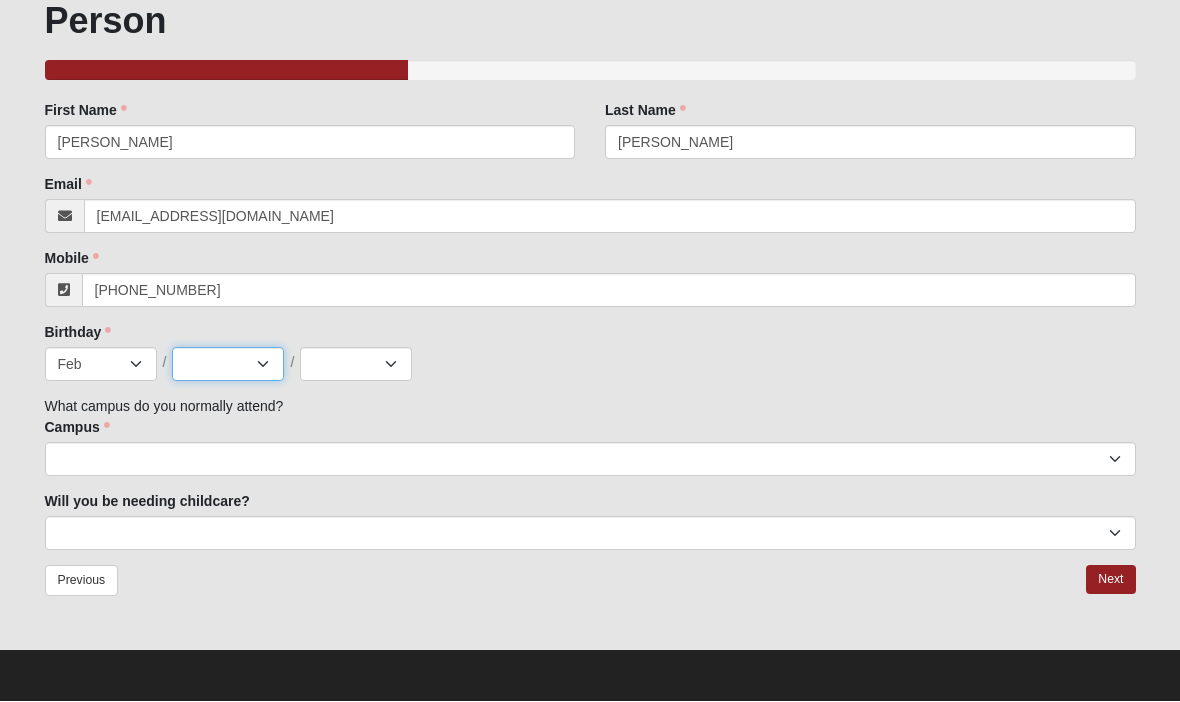 click on "1
2
3
4
5
6
7
8
9
10
11
12
13
14
15
16
17
18
19
20
21
22
23
24
25
26
27
28
29
30
31" at bounding box center (228, 365) 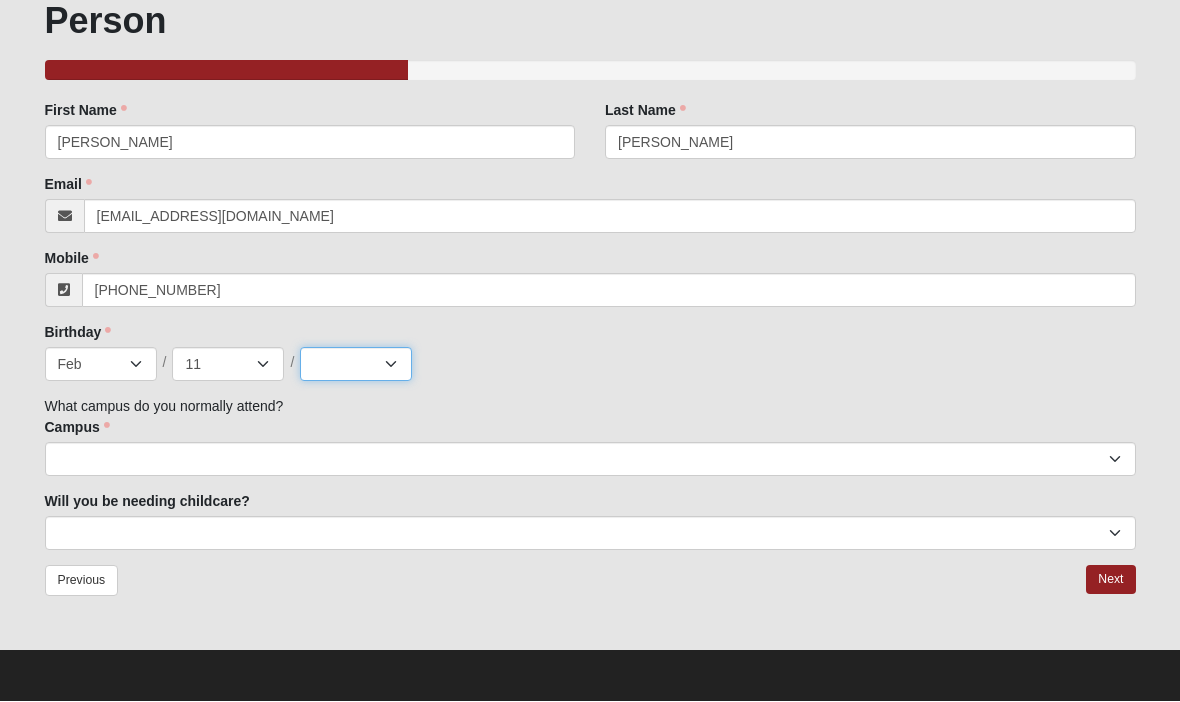 click on "2025
2024
2023
2022
2021
2020
2019
2018
2017
2016
2015
2014
2013
2012
2011
2010
2009
2008
2007
2006
2005
2004
2003
2002
2001
2000
1999
1998
1997
1996
1995
1994
1993
1992
1991
1990
1989
1988
1987
1986
1985
1984
1983
1982
1981
1980
1979
1978
1977
1976
1975
1974
1973
1972
1971
1970
1969
1968
1967
1966
1965
1964
1963
1962
1961
1960
1959
1958
1957
1956
1955
1954
1953
1952
1951
1950
1949
1948" at bounding box center (356, 365) 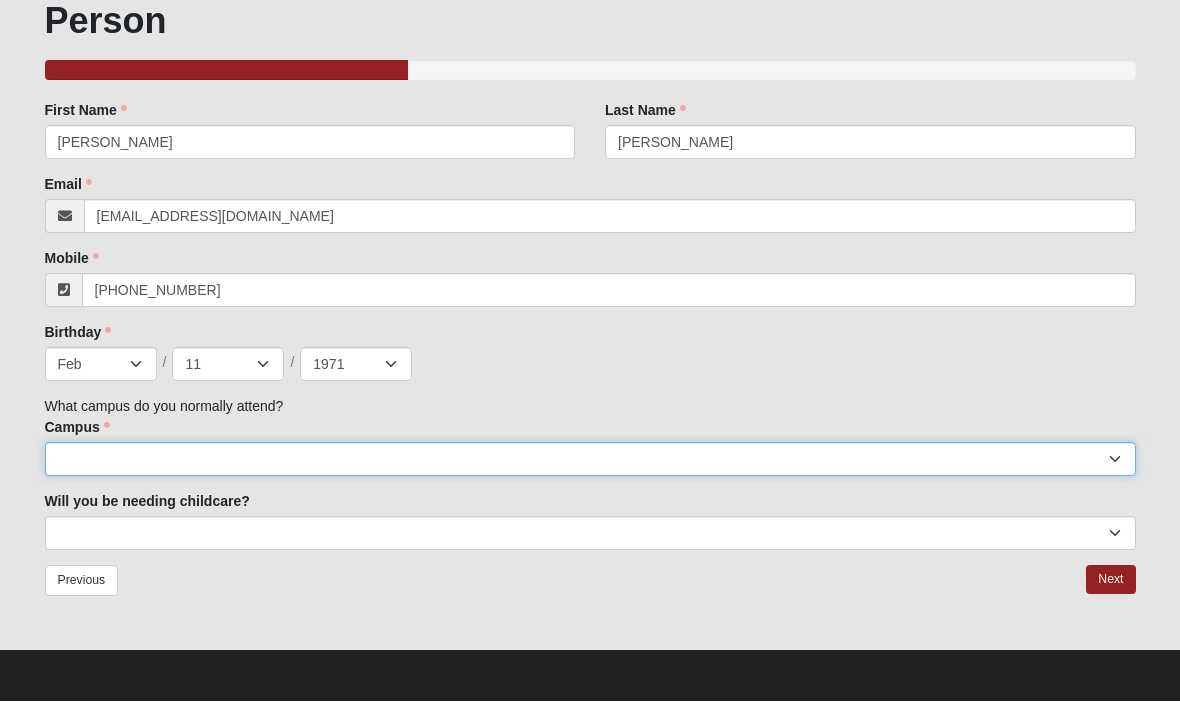 click on "Arlington
Baymeadows
Eleven22 Online
Fleming Island
Jesup
Mandarin
North Jax
Orange Park
Outpost
Palatka (Coming Soon)
Ponte Vedra
San Pablo
St. Johns
St. Augustine (Coming Soon)
Wildlight
NONE" at bounding box center [590, 460] 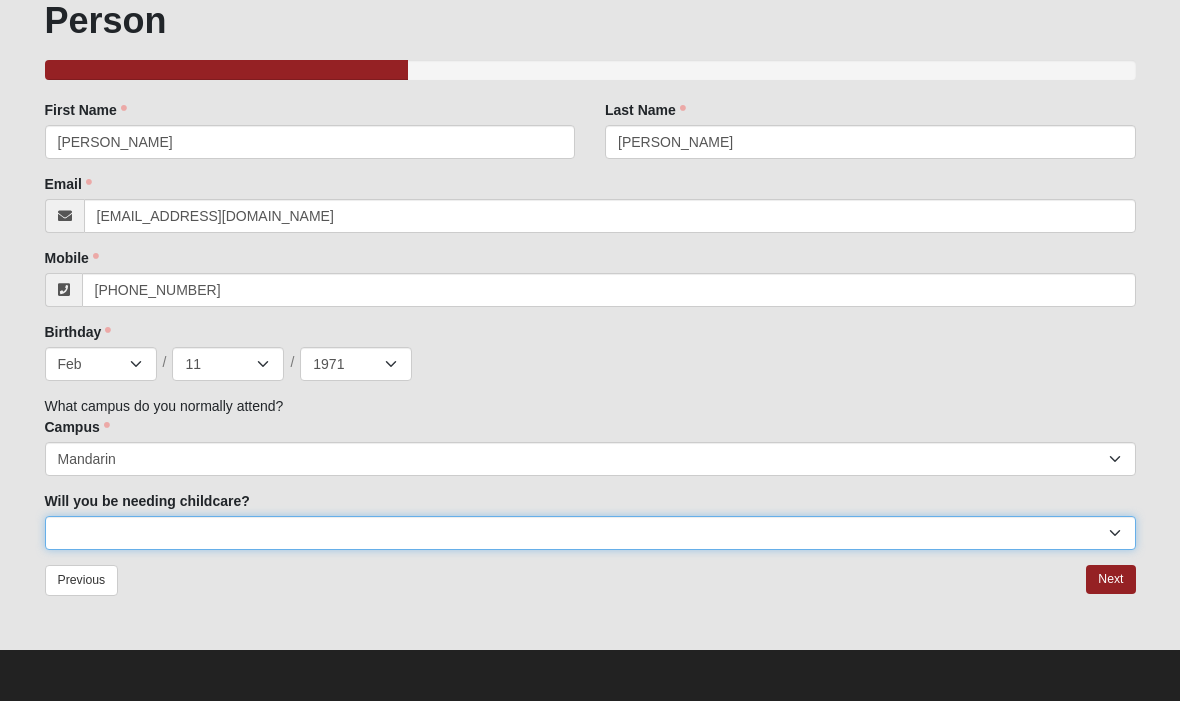 click on "No
Yes" at bounding box center (590, 534) 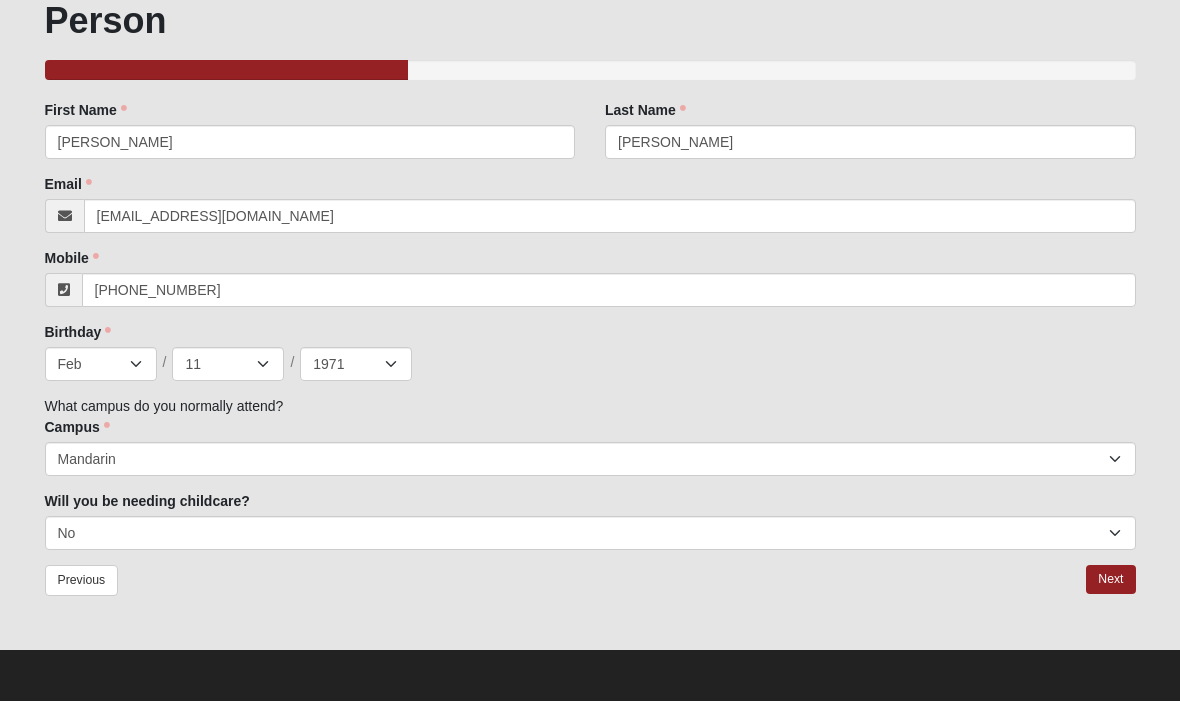 click on "Next" at bounding box center [1110, 580] 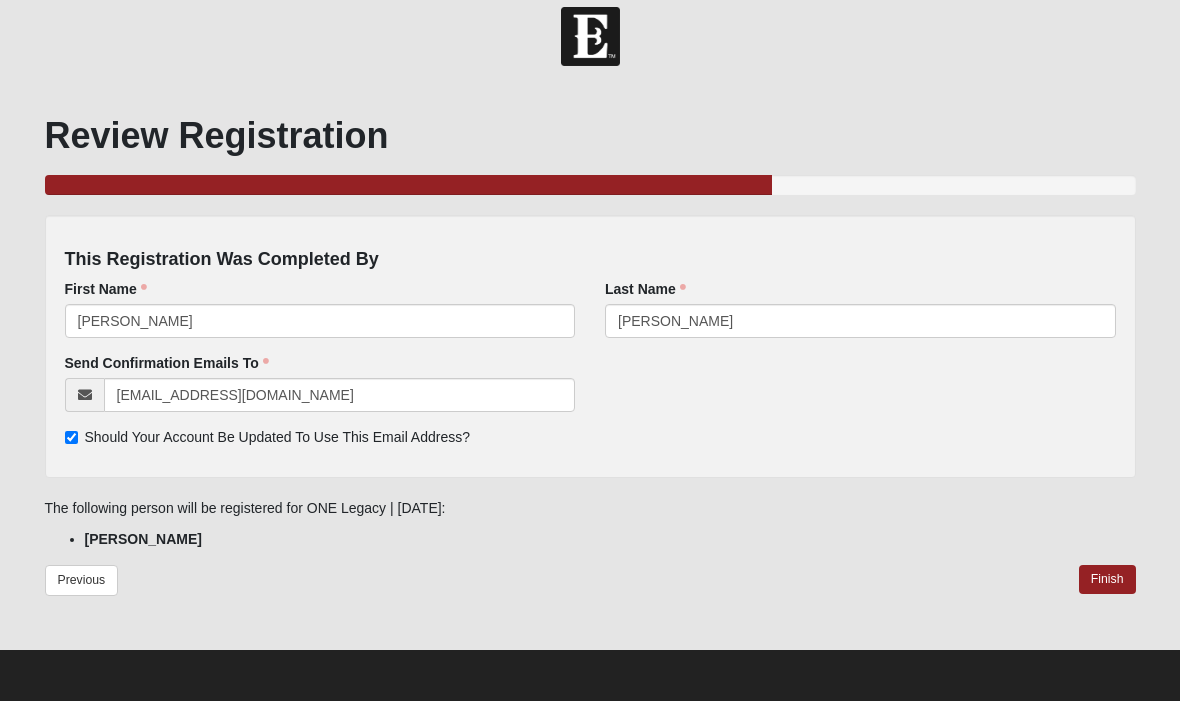 scroll, scrollTop: 16, scrollLeft: 0, axis: vertical 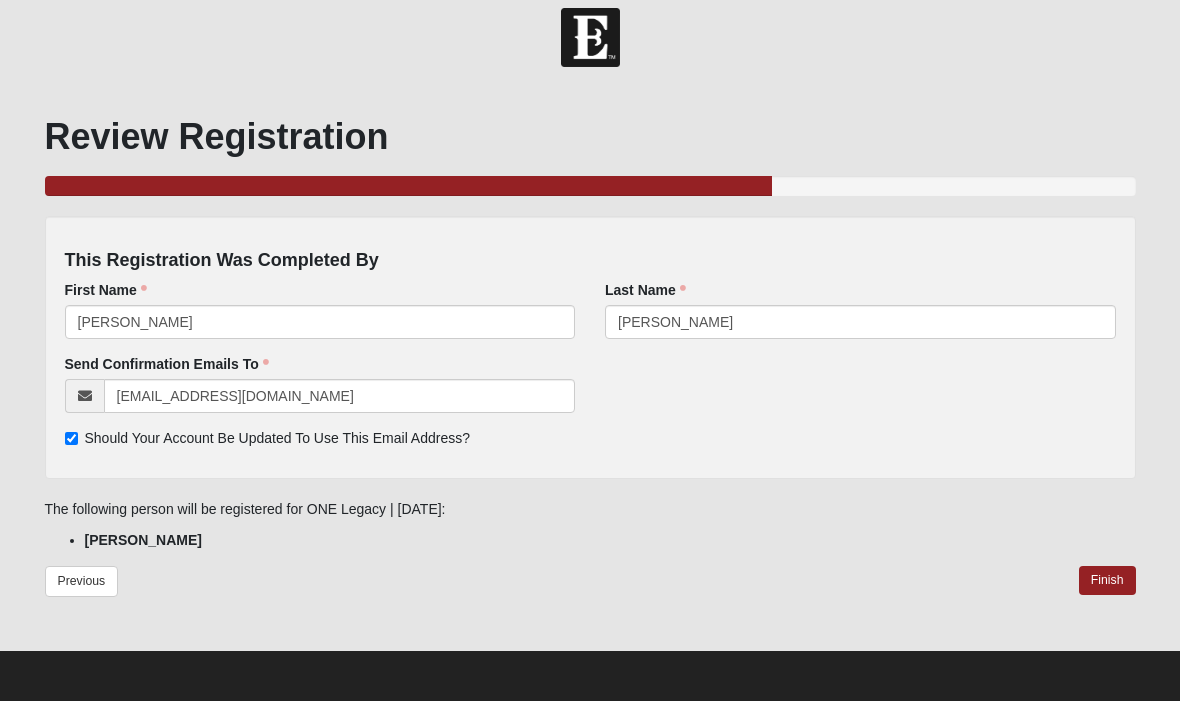 click on "Finish" at bounding box center [1107, 581] 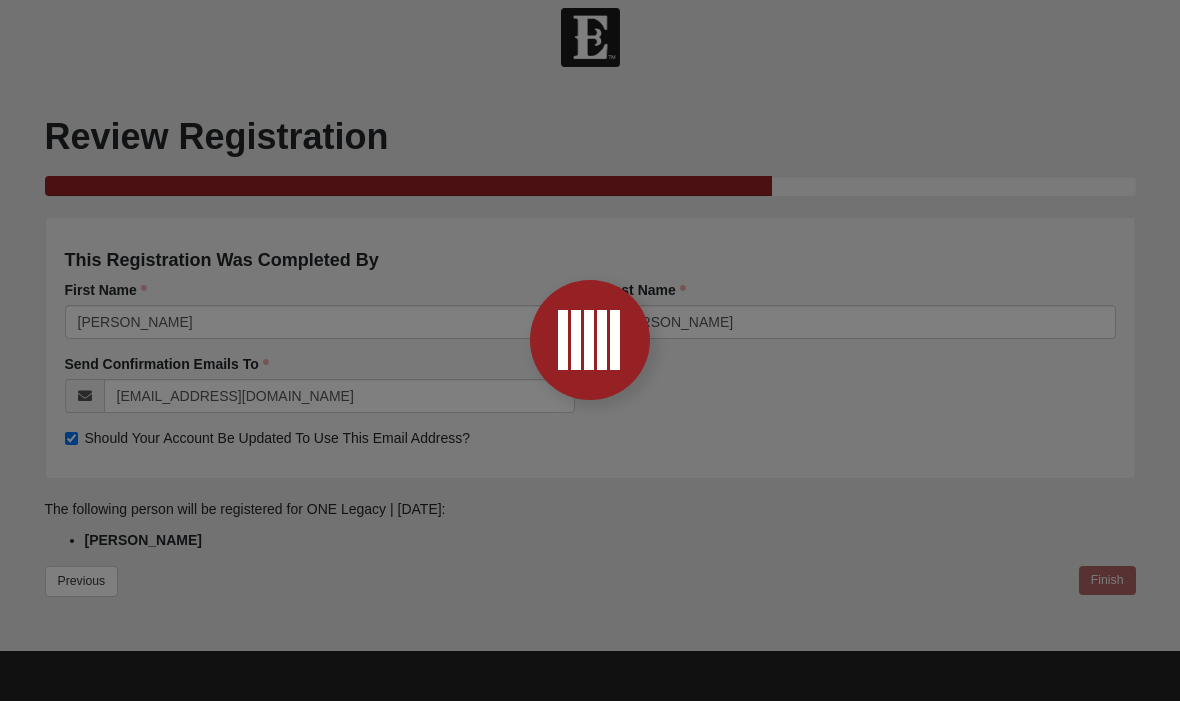 scroll, scrollTop: 0, scrollLeft: 0, axis: both 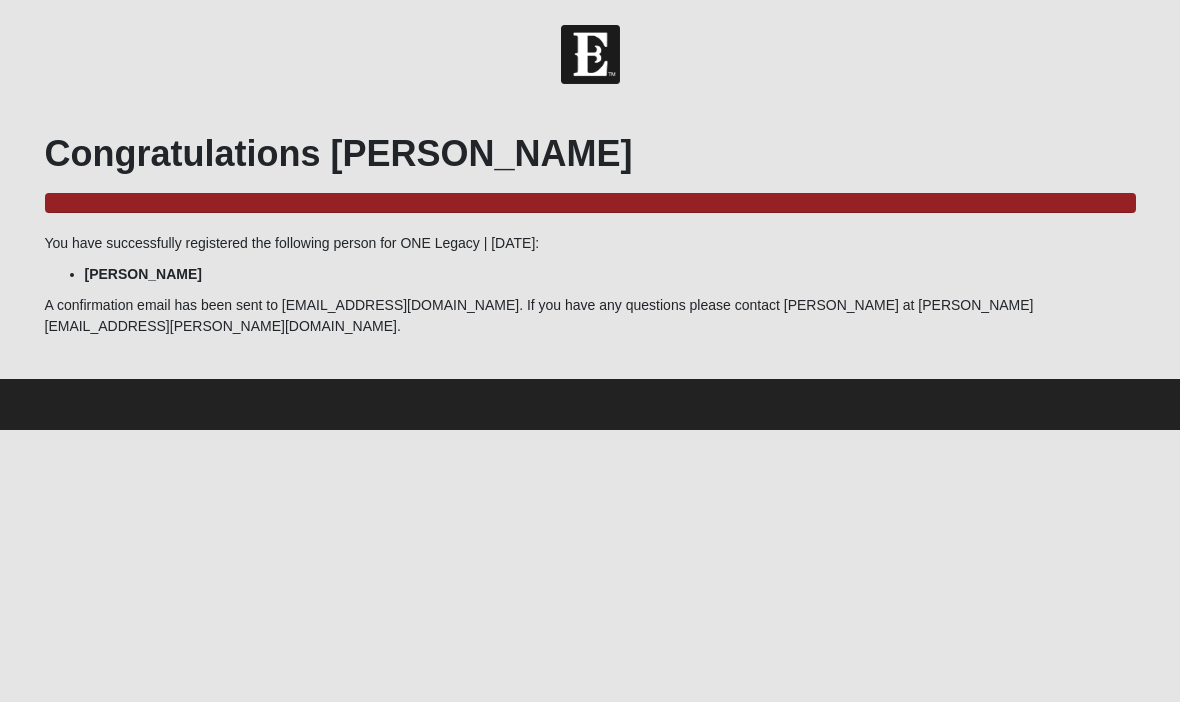 click at bounding box center (590, 54) 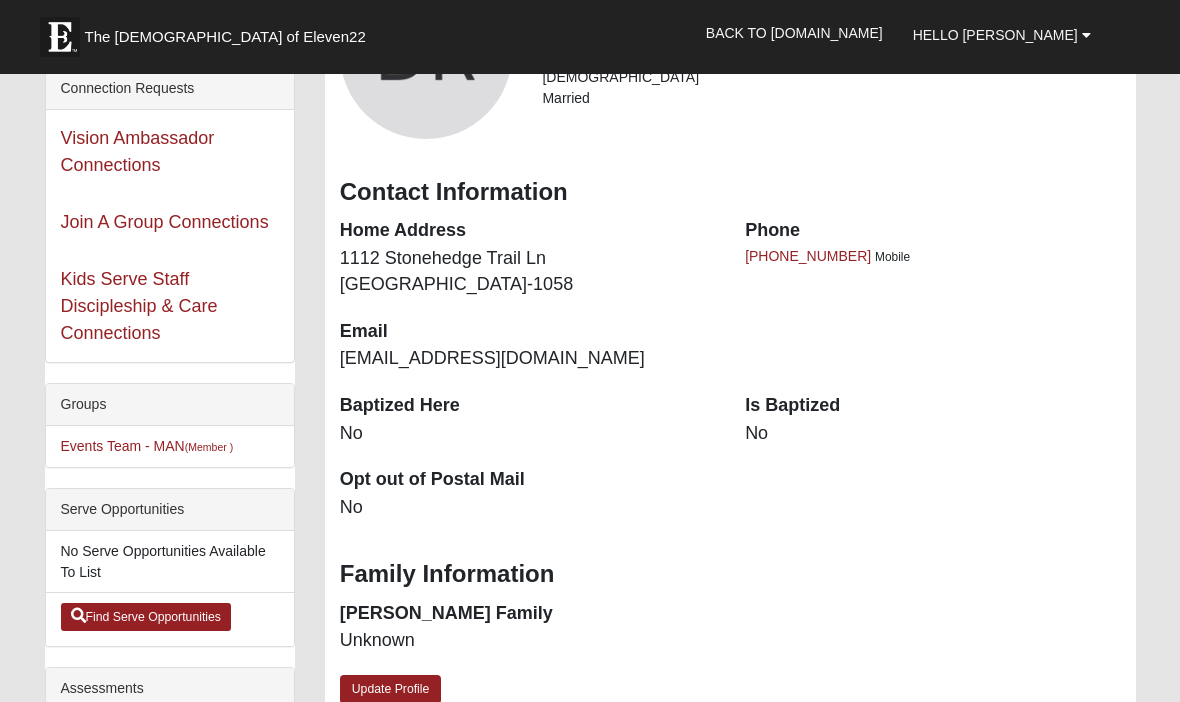 scroll, scrollTop: 213, scrollLeft: 0, axis: vertical 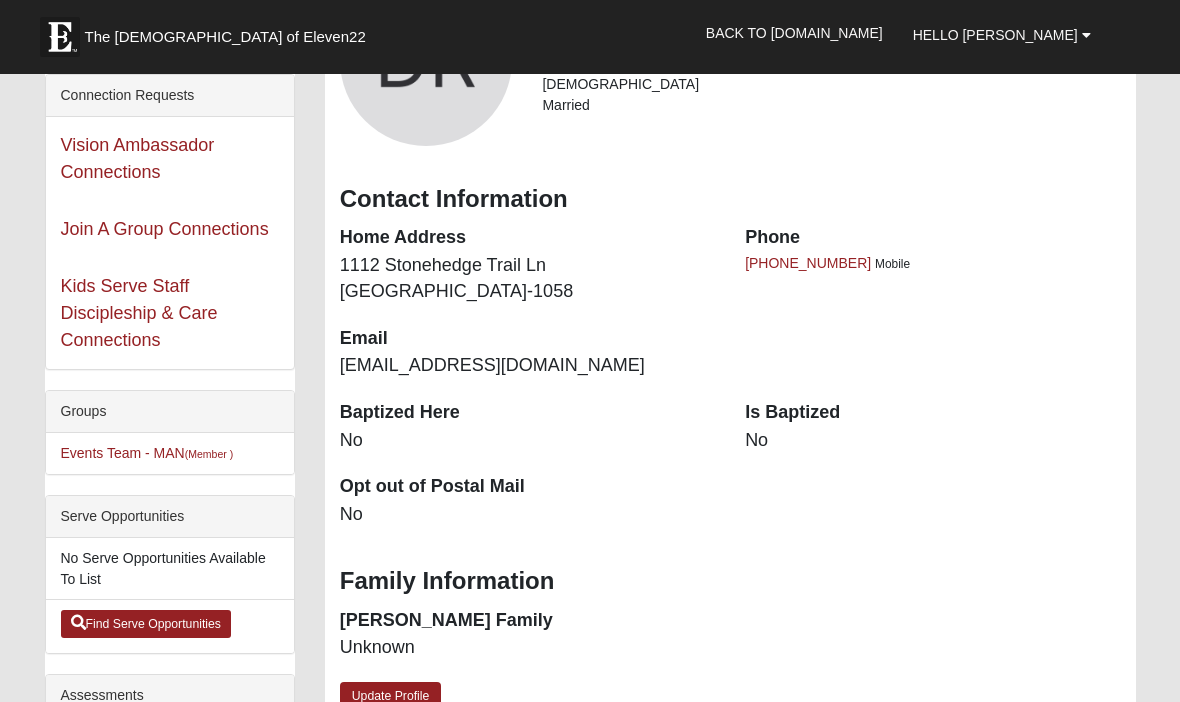 click on "No" at bounding box center (932, 441) 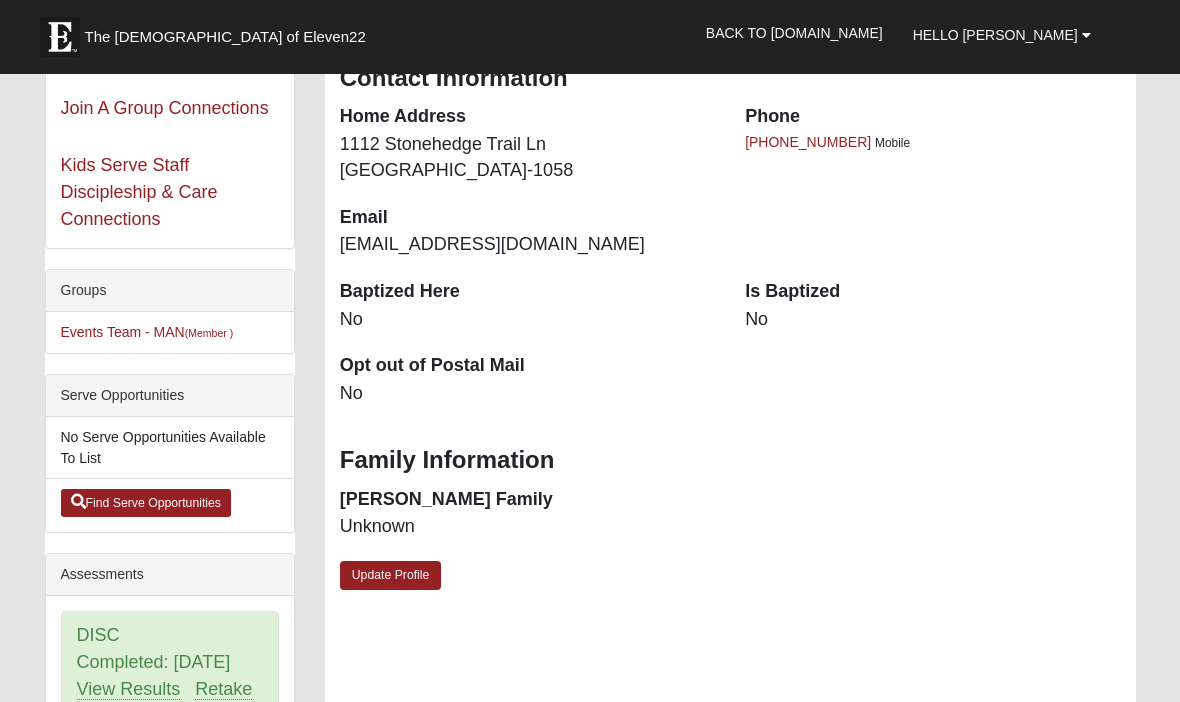 click on "Update Profile" at bounding box center [391, 575] 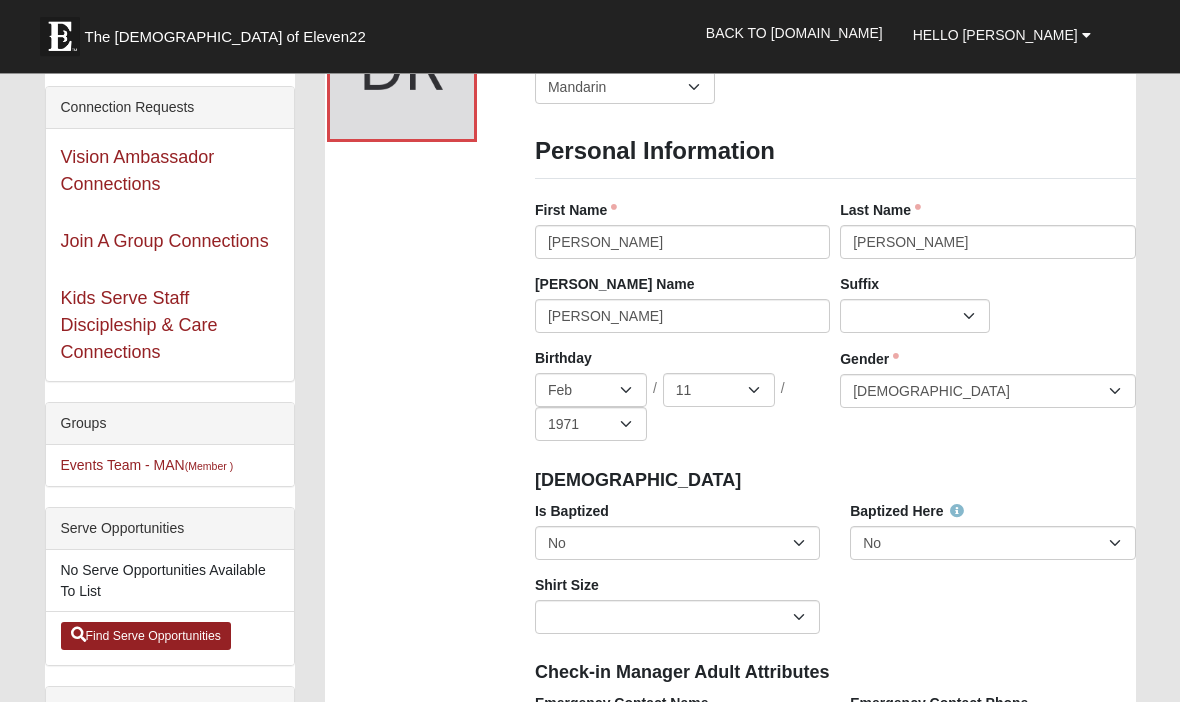 scroll, scrollTop: 221, scrollLeft: 0, axis: vertical 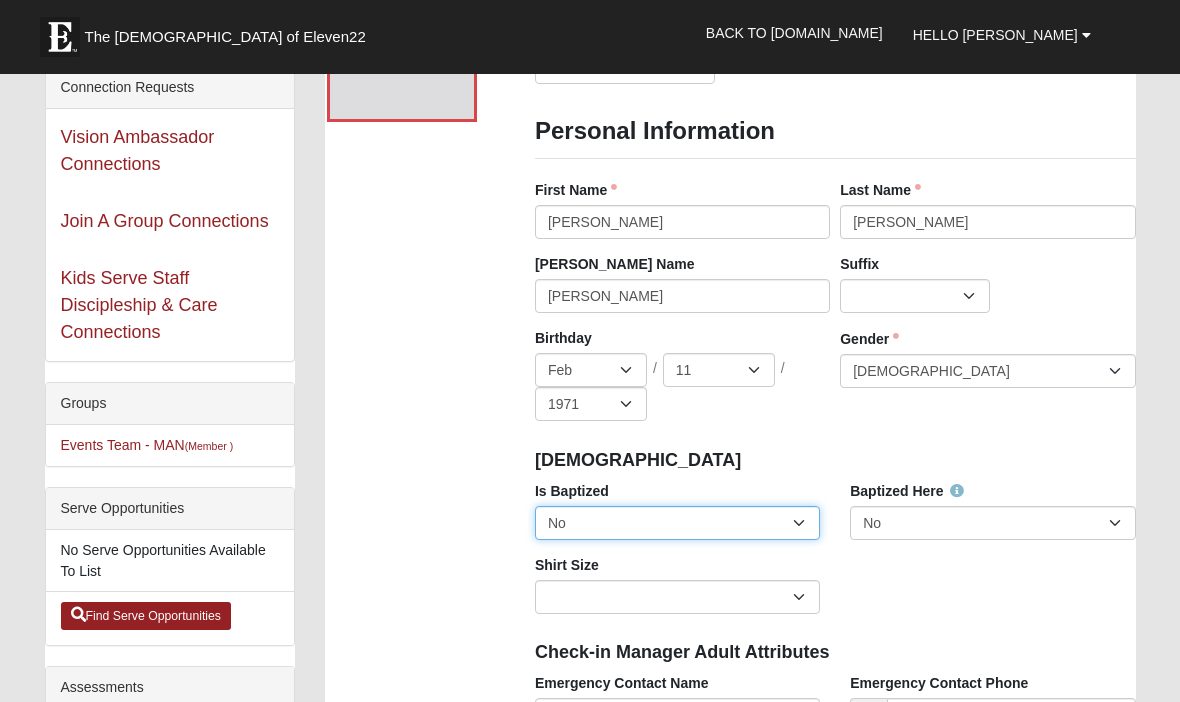 click on "No
Yes" at bounding box center [677, 523] 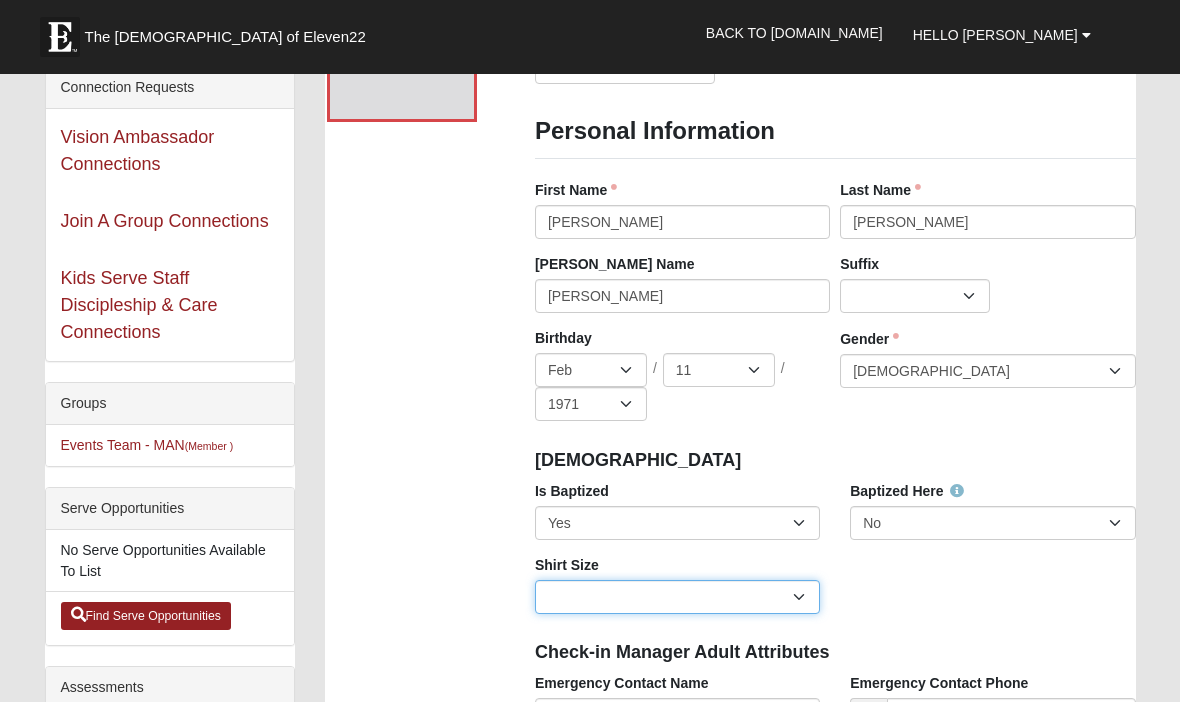 click on "Adult Small
Adult Medium
Adult Large
Adult XL
Adult XXL
Adult 3XL
Adult 4XL
Youth Small
Youth Medium
Youth Large" at bounding box center (677, 597) 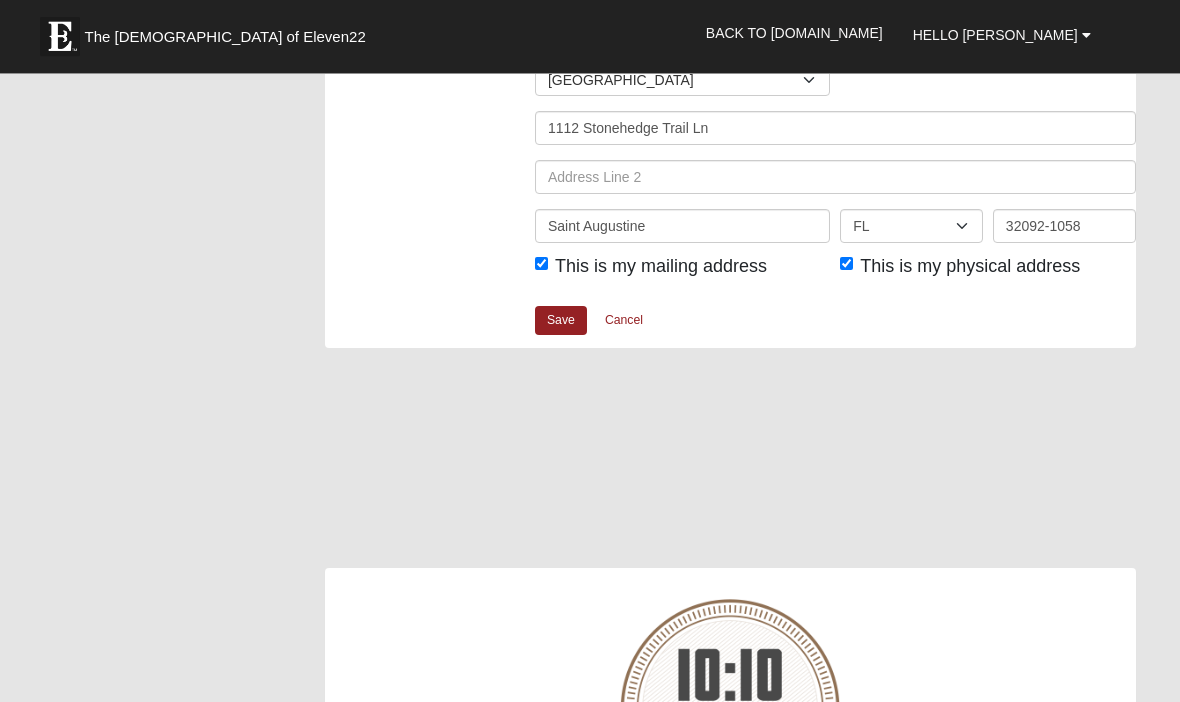 scroll, scrollTop: 2601, scrollLeft: 0, axis: vertical 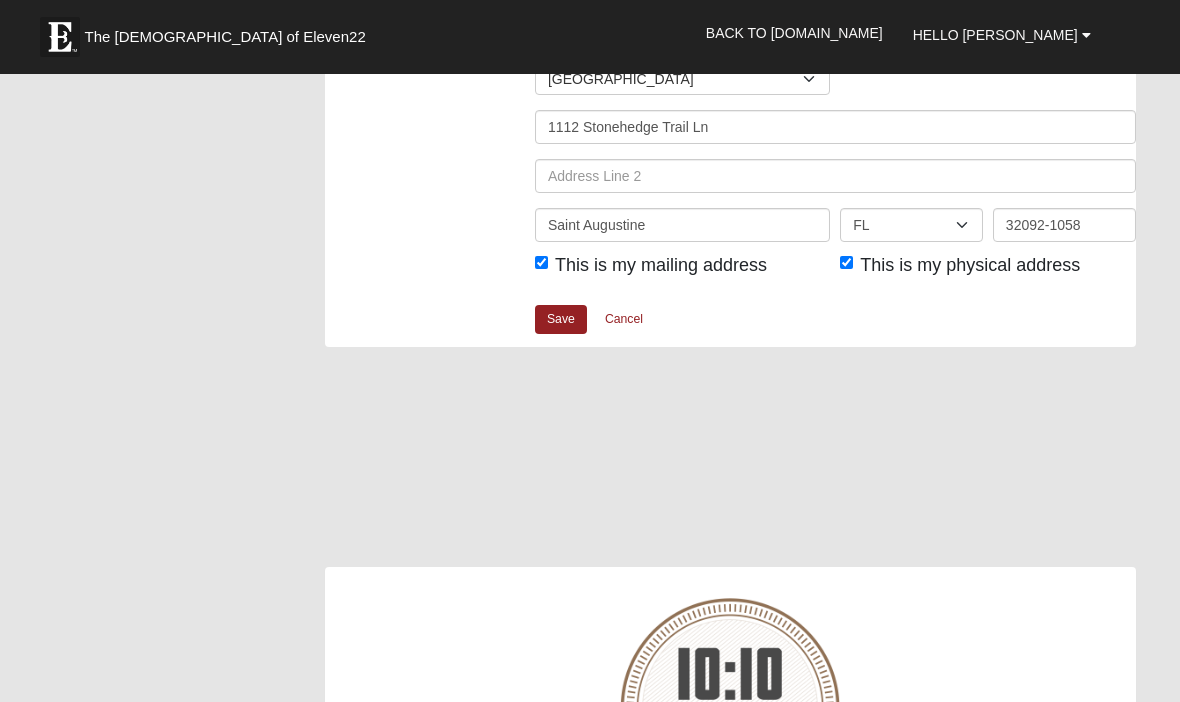 click on "Save" at bounding box center (561, 319) 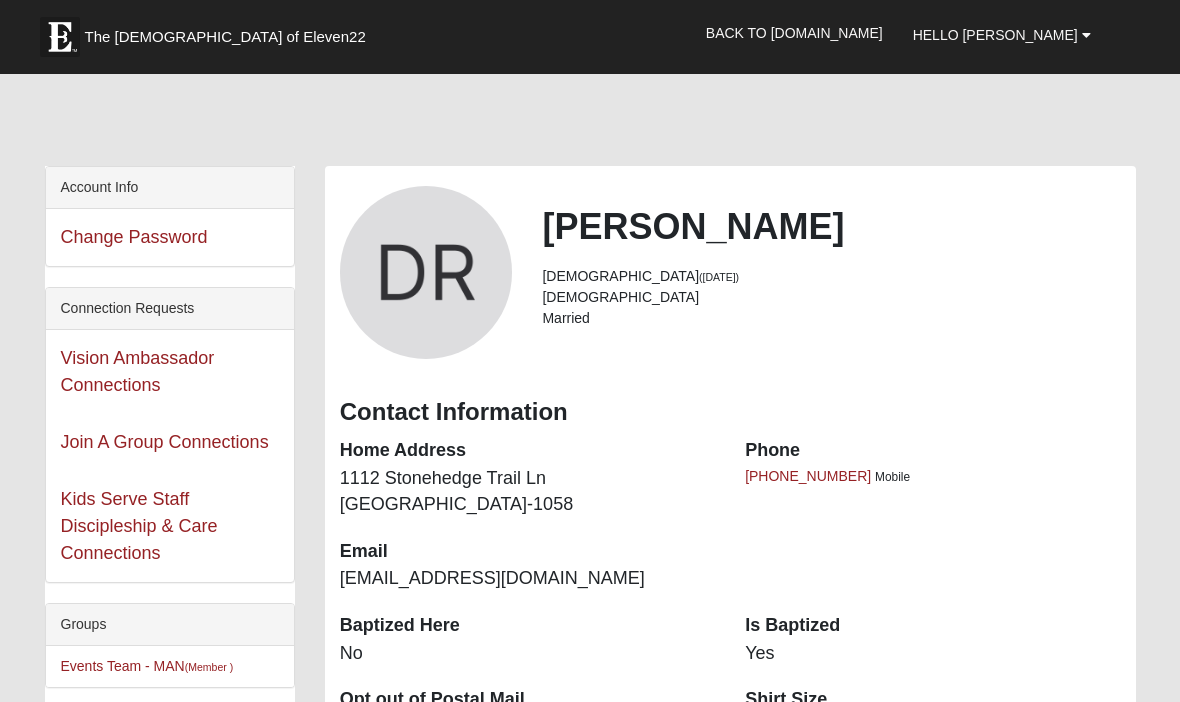 scroll, scrollTop: 0, scrollLeft: 0, axis: both 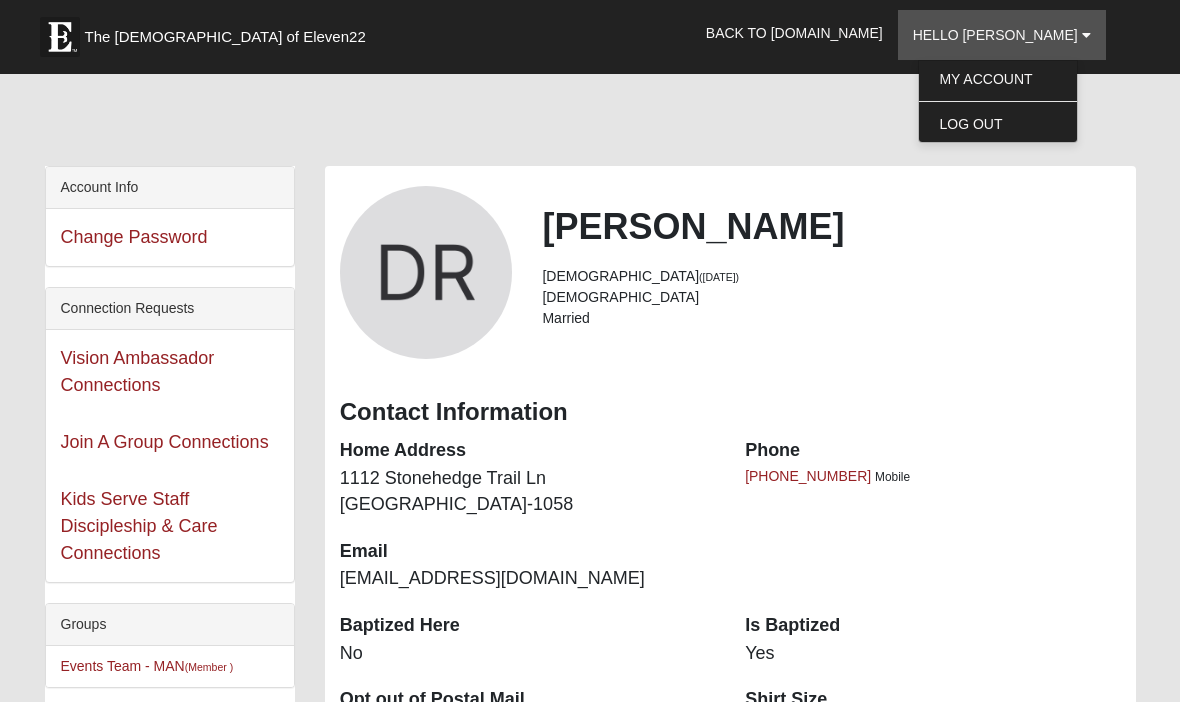 click on "My Account" at bounding box center (998, 79) 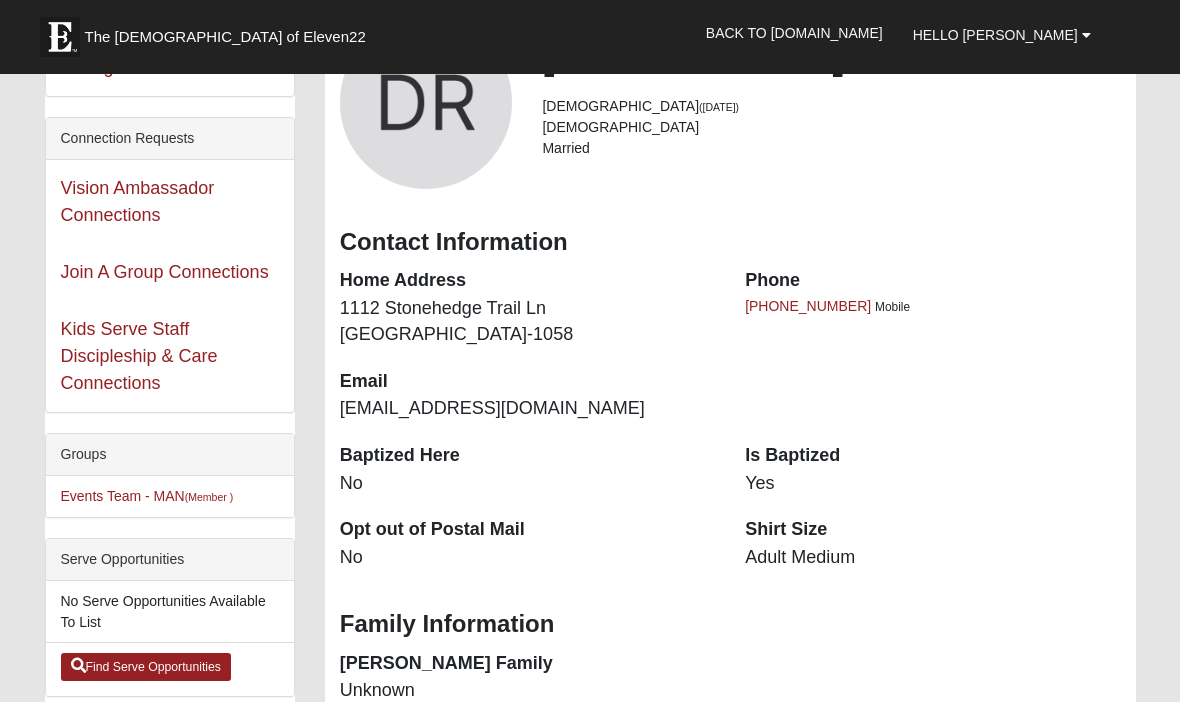 scroll, scrollTop: 171, scrollLeft: 0, axis: vertical 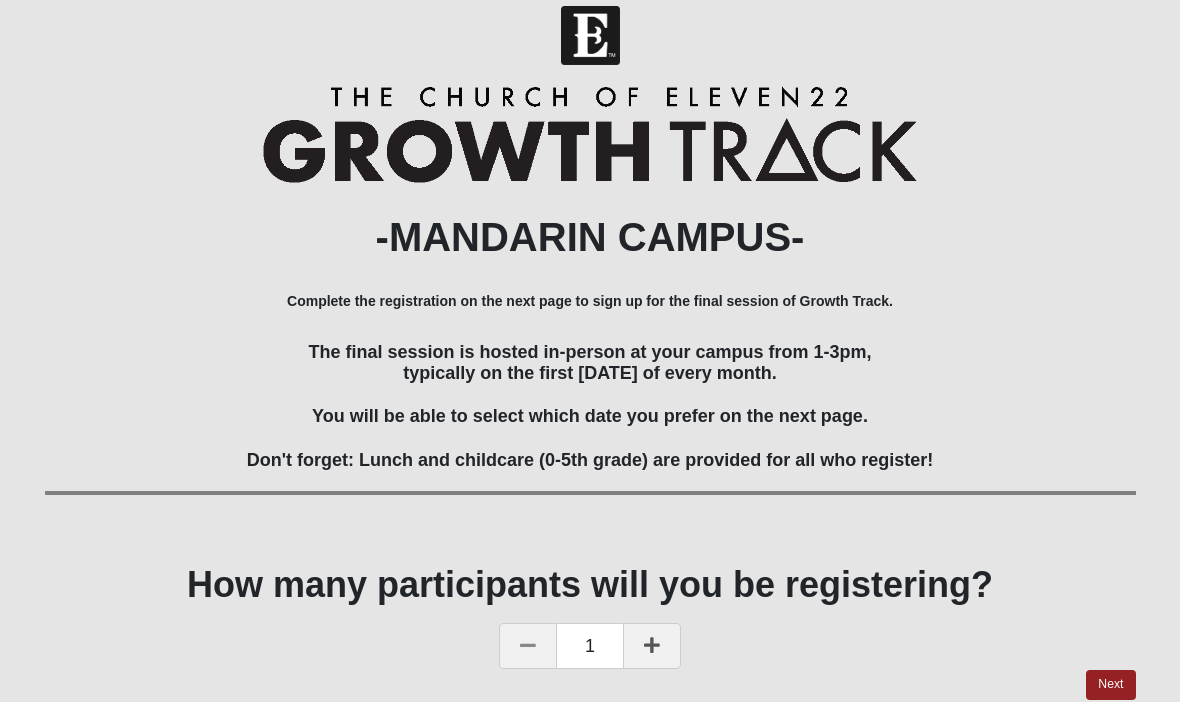 click on "Next" at bounding box center (1110, 684) 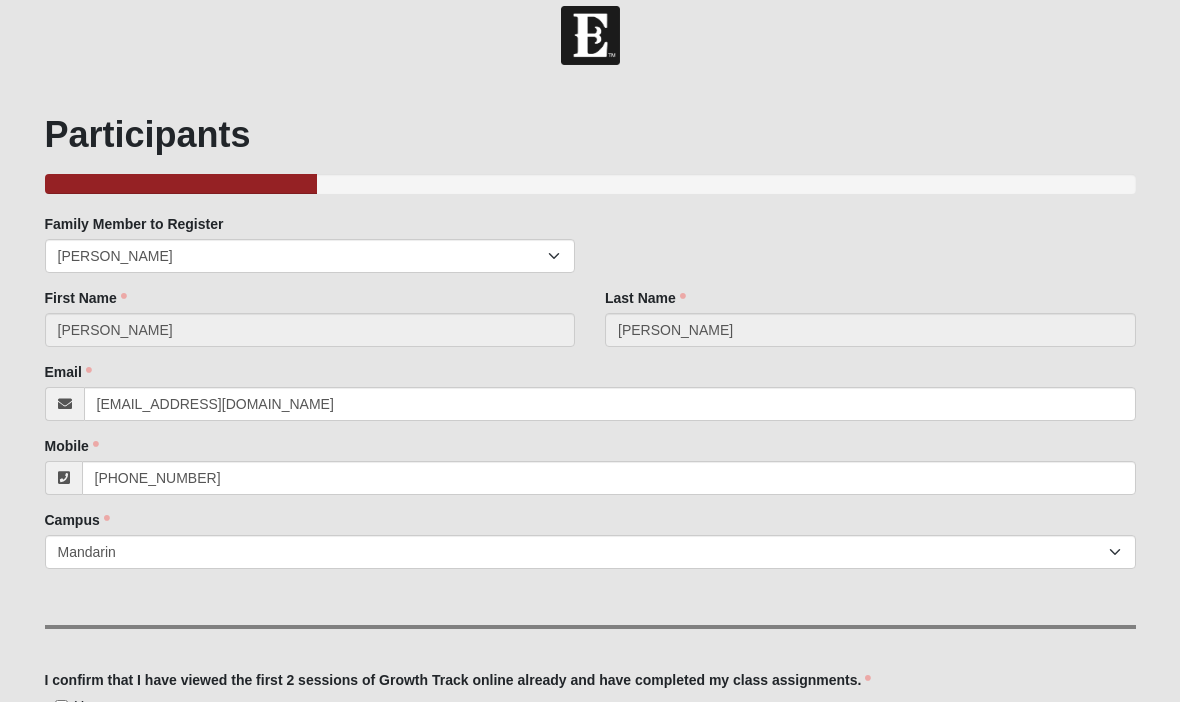 scroll, scrollTop: 0, scrollLeft: 0, axis: both 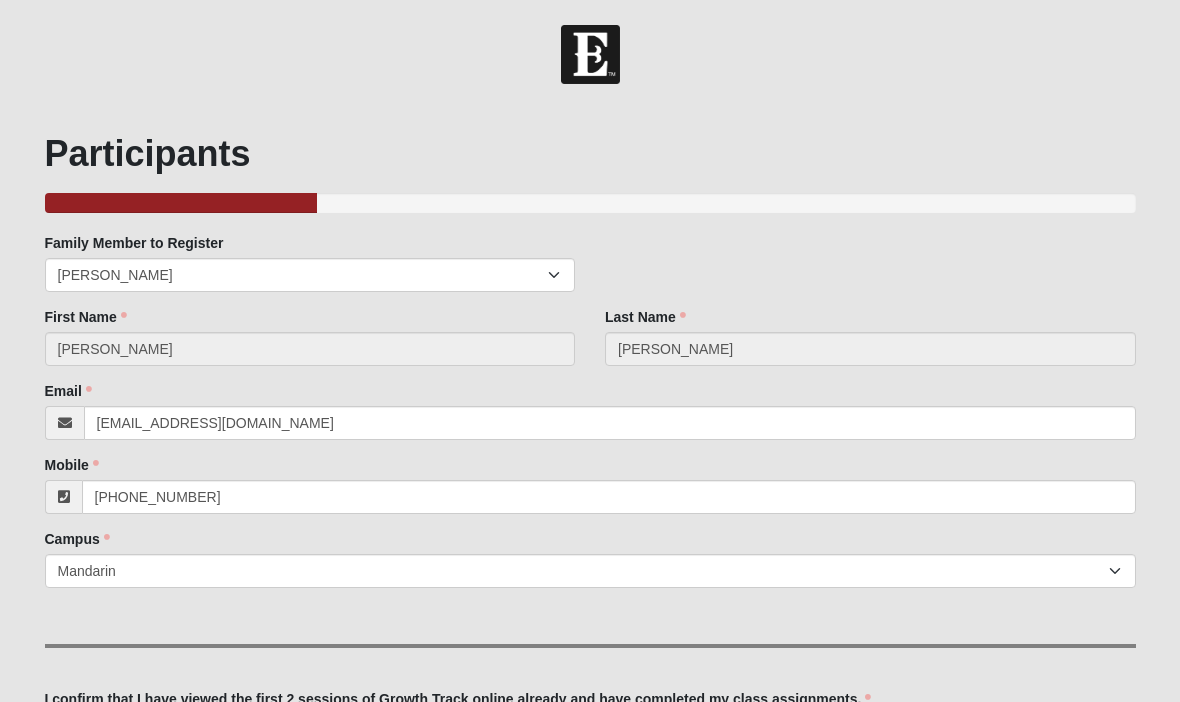 click on "Yes" at bounding box center (61, 725) 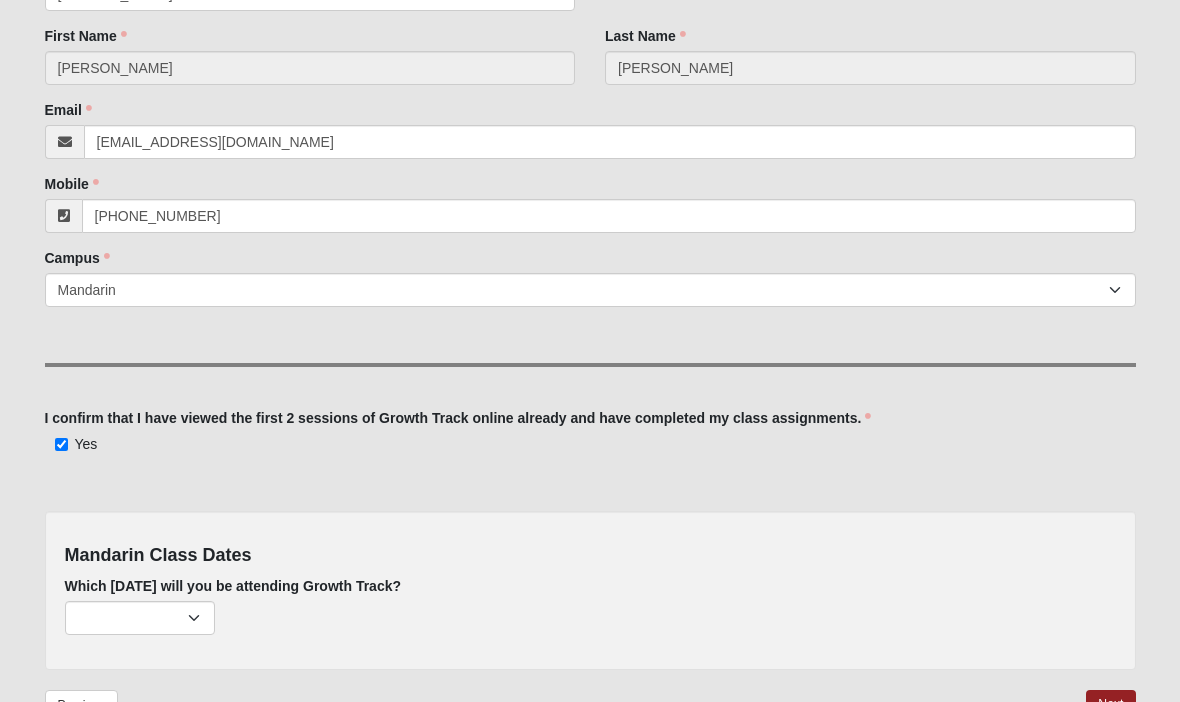 scroll, scrollTop: 335, scrollLeft: 0, axis: vertical 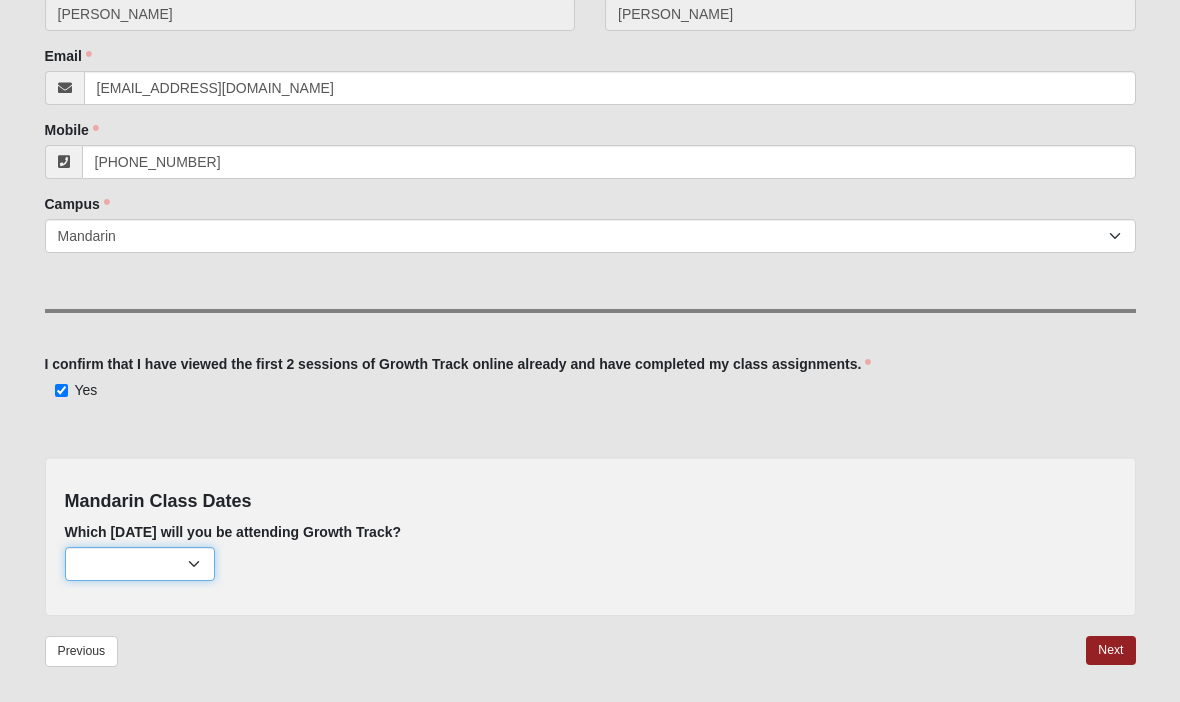 click on "[DATE] (none remaining)
[DATE] (none remaining)
[DATE] (none remaining)
[DATE] (none remaining)
[DATE] (none remaining)
[DATE] (none remaining)
[DATE] (none remaining)
[DATE] (29 remaining)
[DATE] (36 remaining)
[DATE] (40 remaining)
[DATE] (40 remaining)
[DATE] (40 remaining)
[DATE] (40 remaining)" at bounding box center [140, 564] 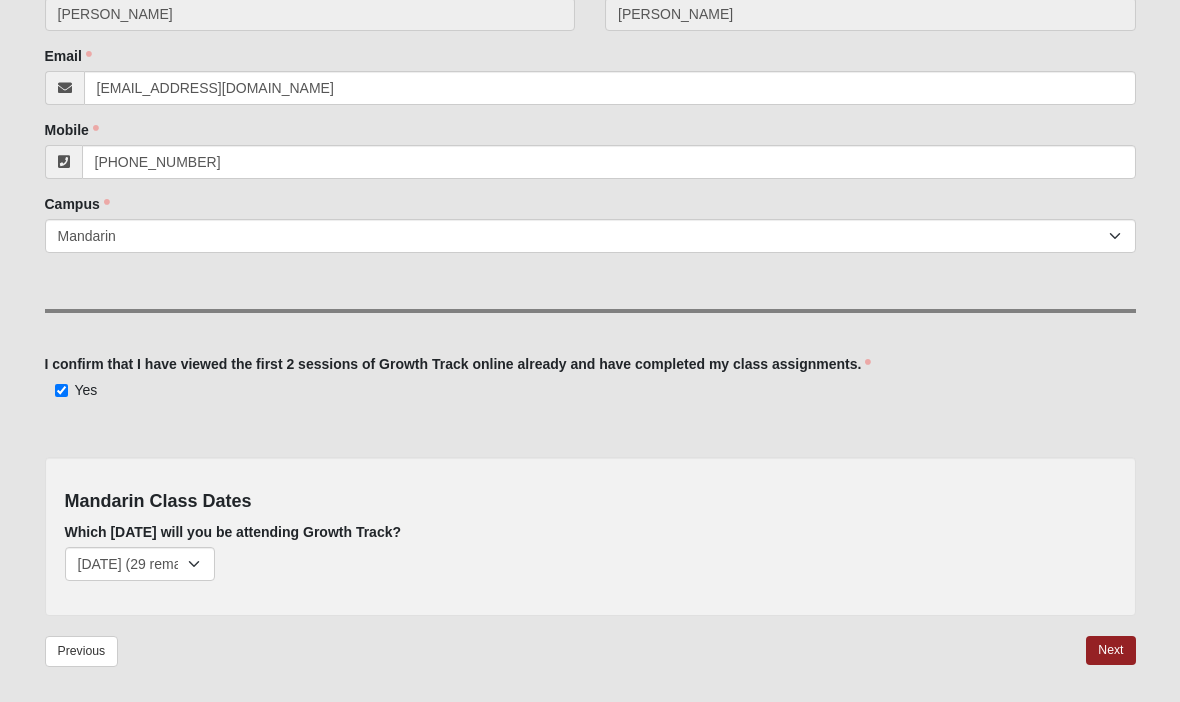 click on "Next" at bounding box center [1110, 650] 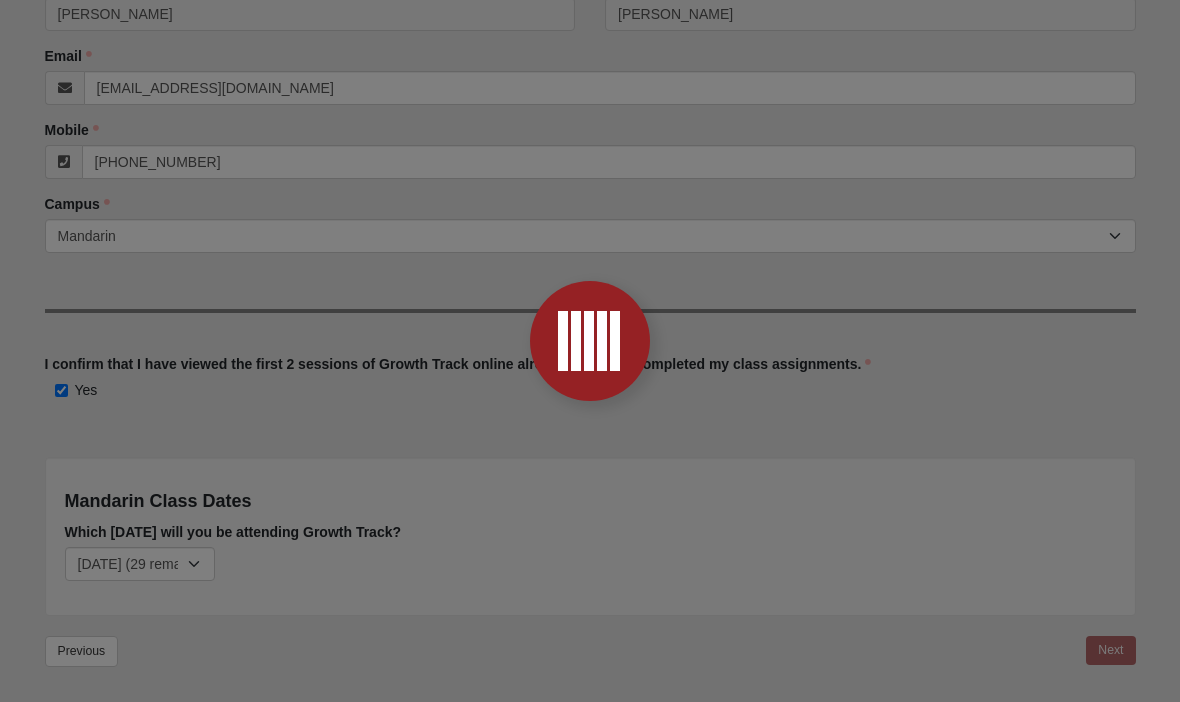 scroll, scrollTop: 0, scrollLeft: 0, axis: both 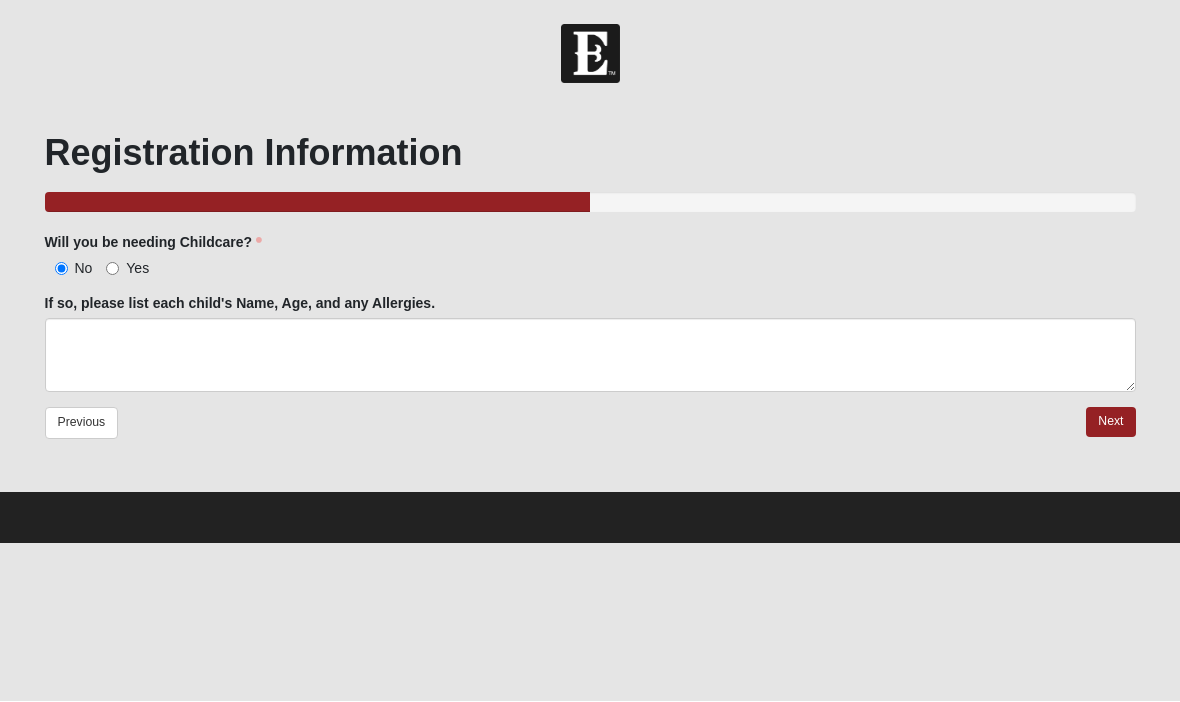 click on "Next" at bounding box center (1110, 422) 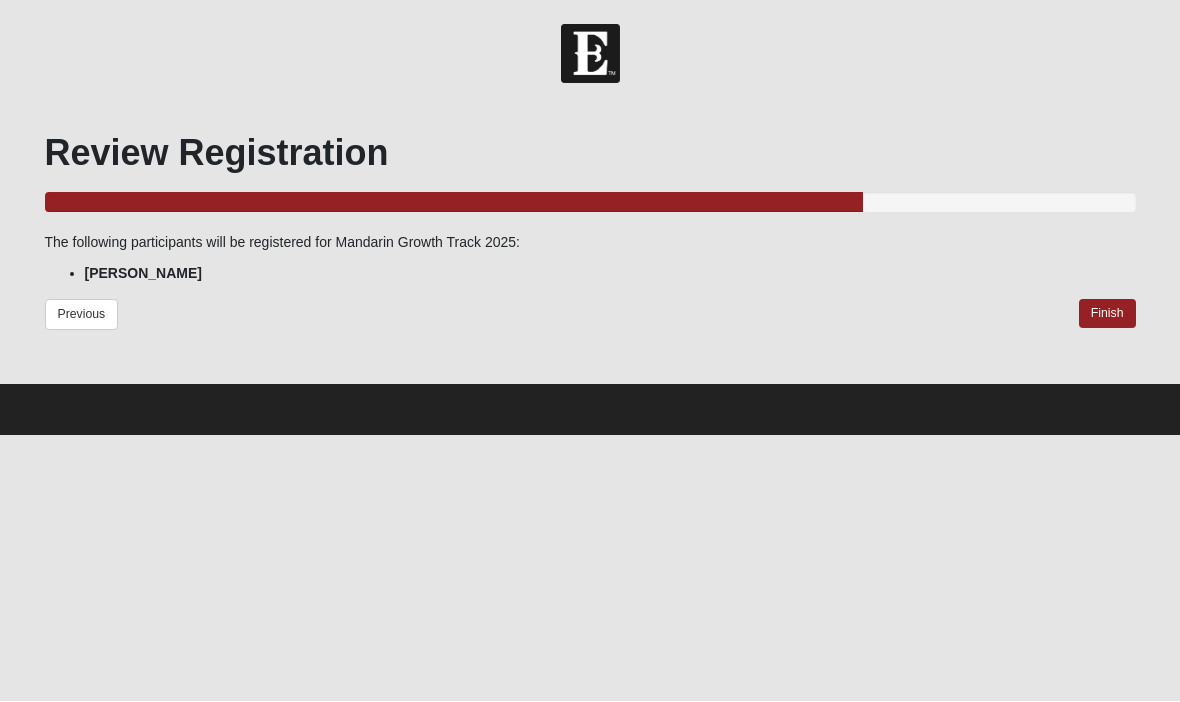 click on "Finish" at bounding box center [1107, 314] 